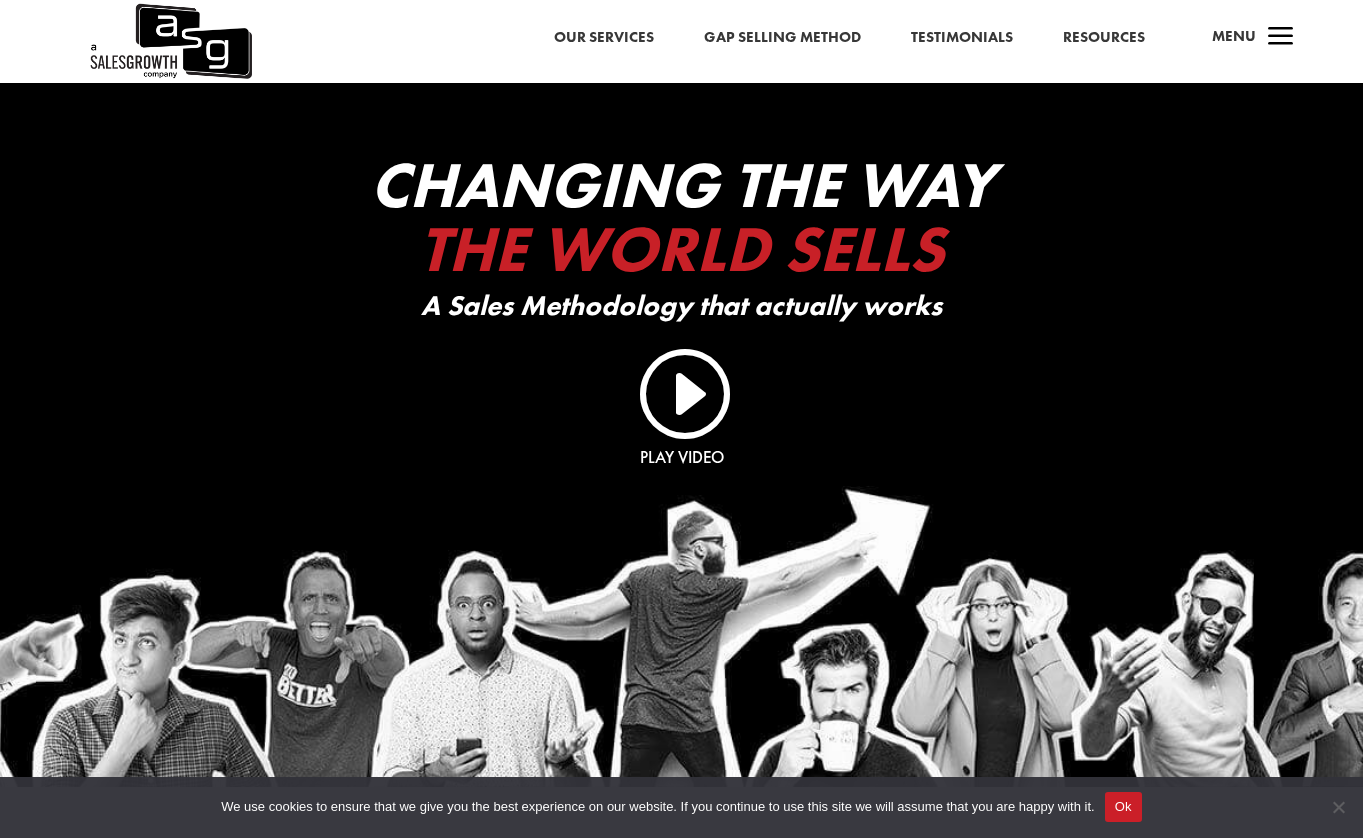 scroll, scrollTop: 0, scrollLeft: 0, axis: both 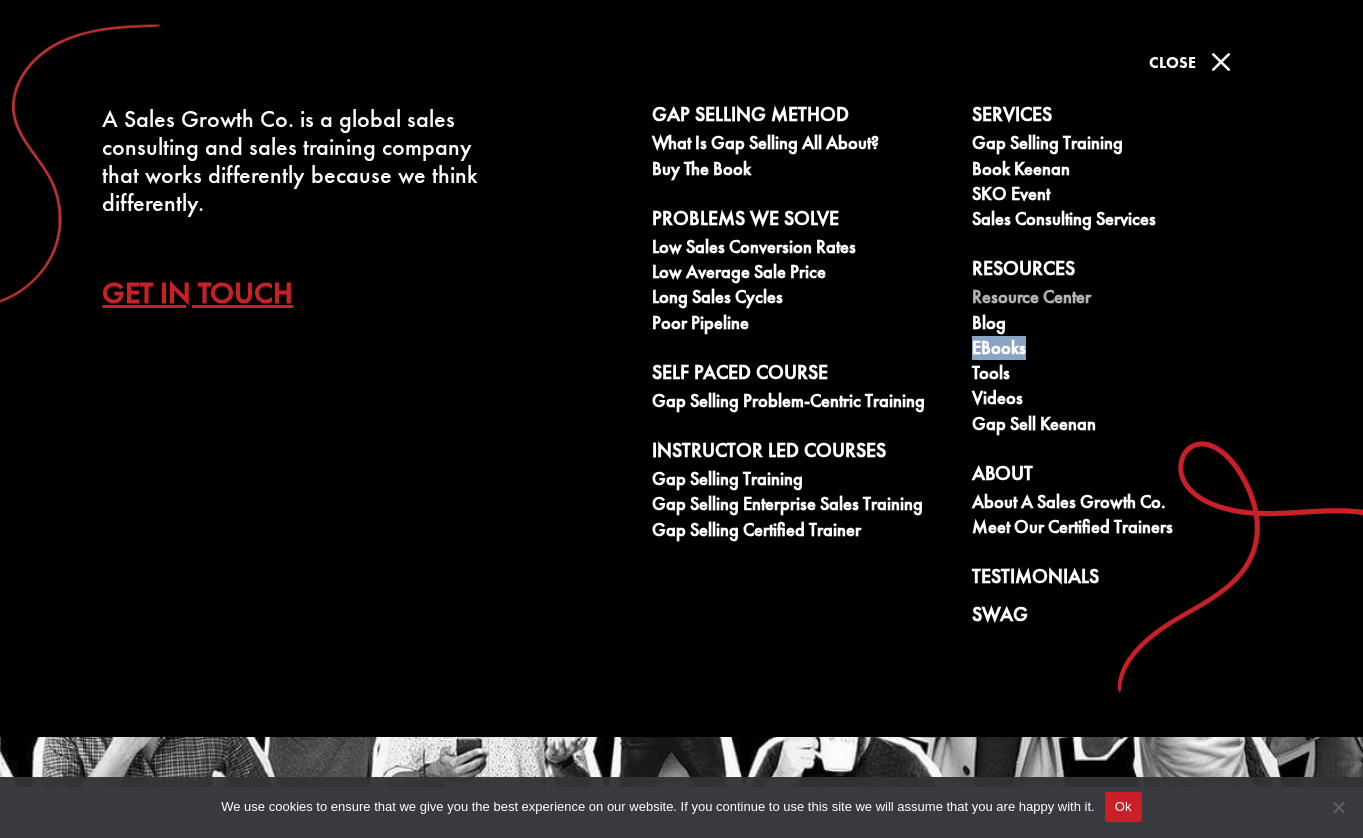 click on "Resource Center" at bounding box center [1121, 299] 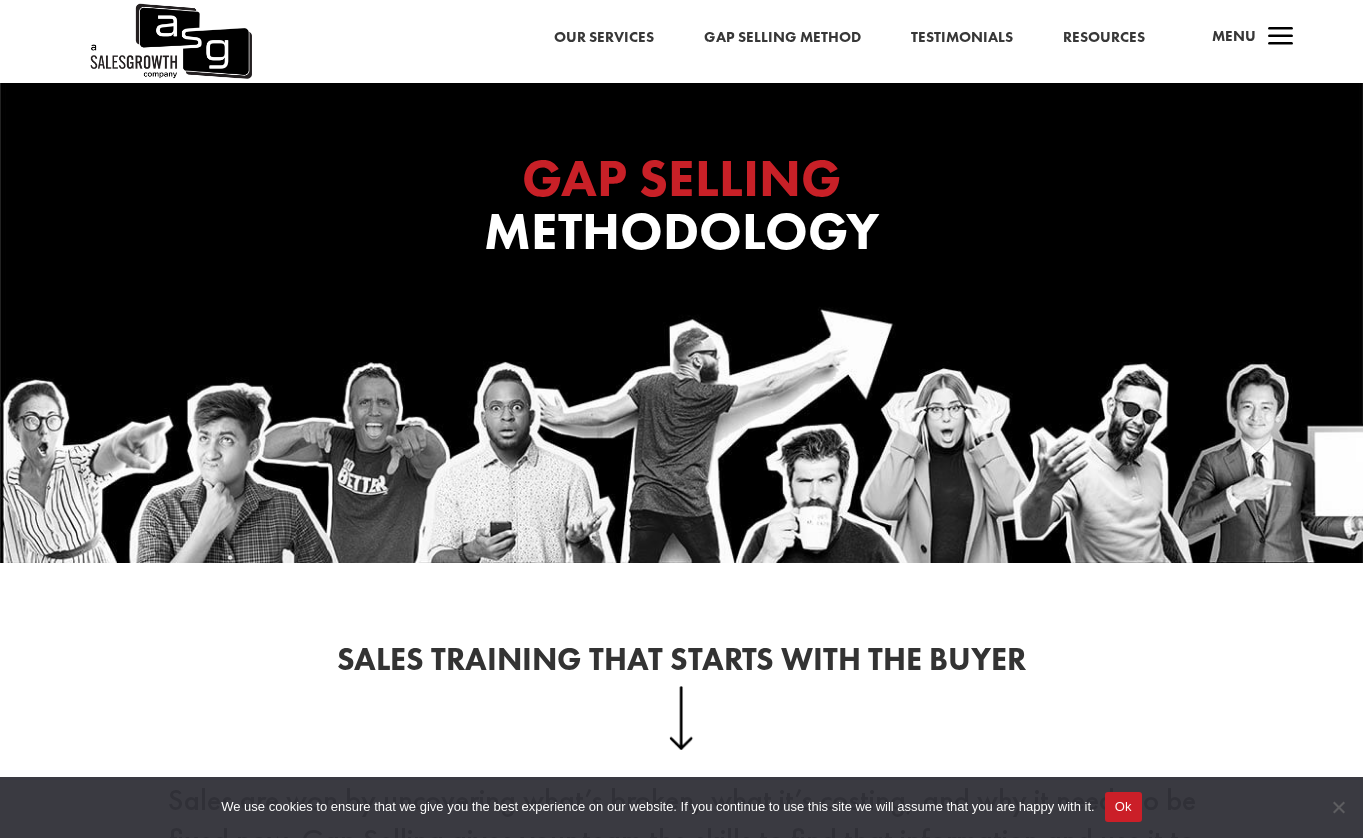 scroll, scrollTop: 0, scrollLeft: 0, axis: both 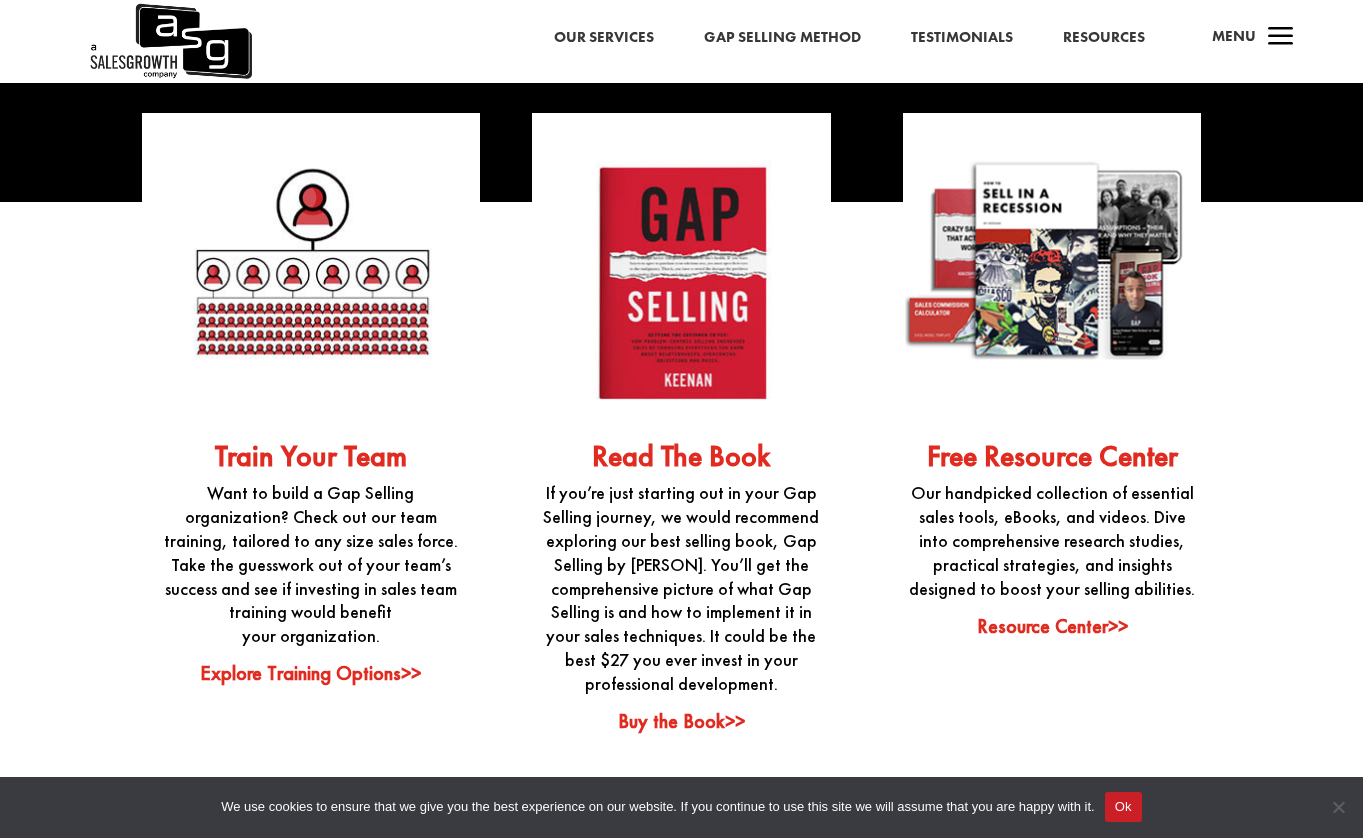 click on "Explore Training Options>>" at bounding box center [310, 673] 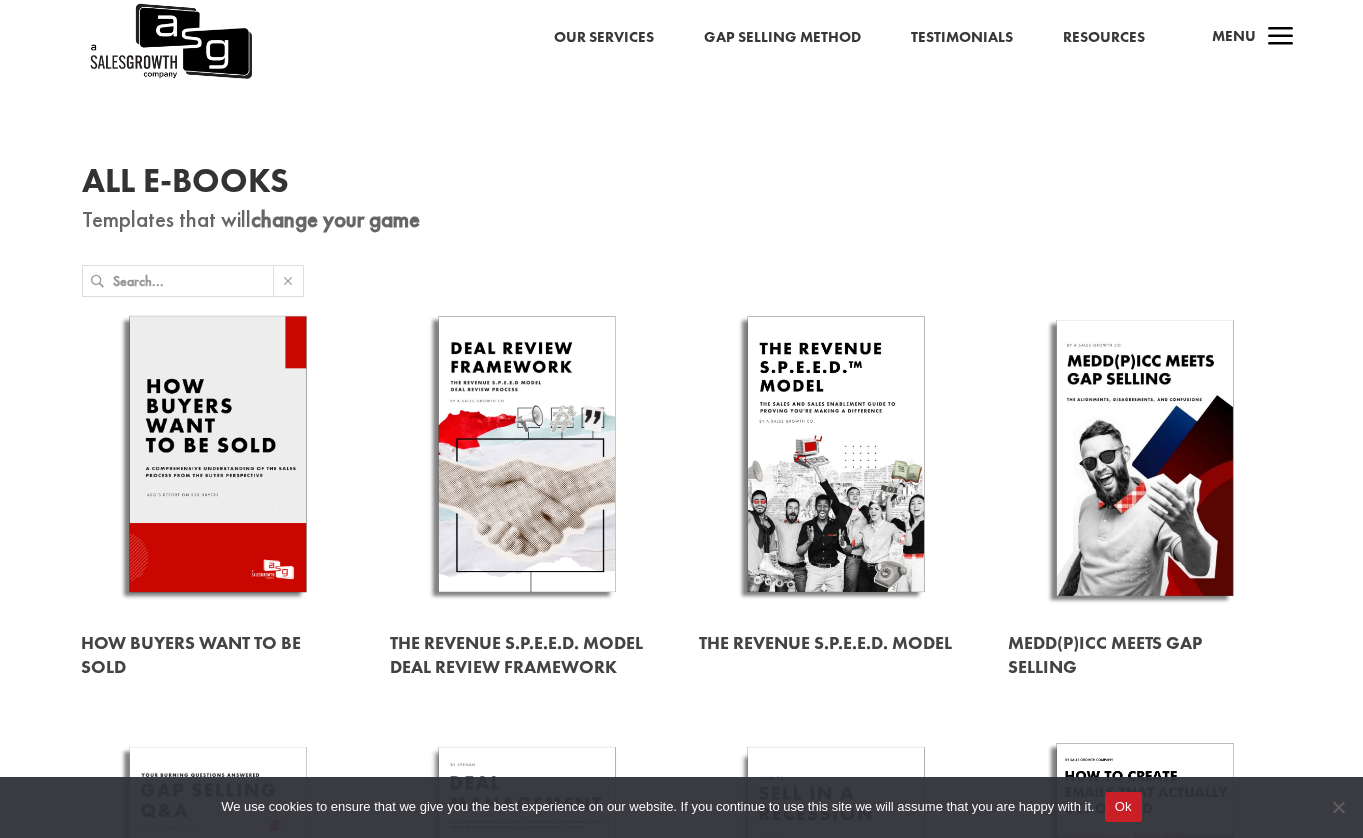scroll, scrollTop: 0, scrollLeft: 0, axis: both 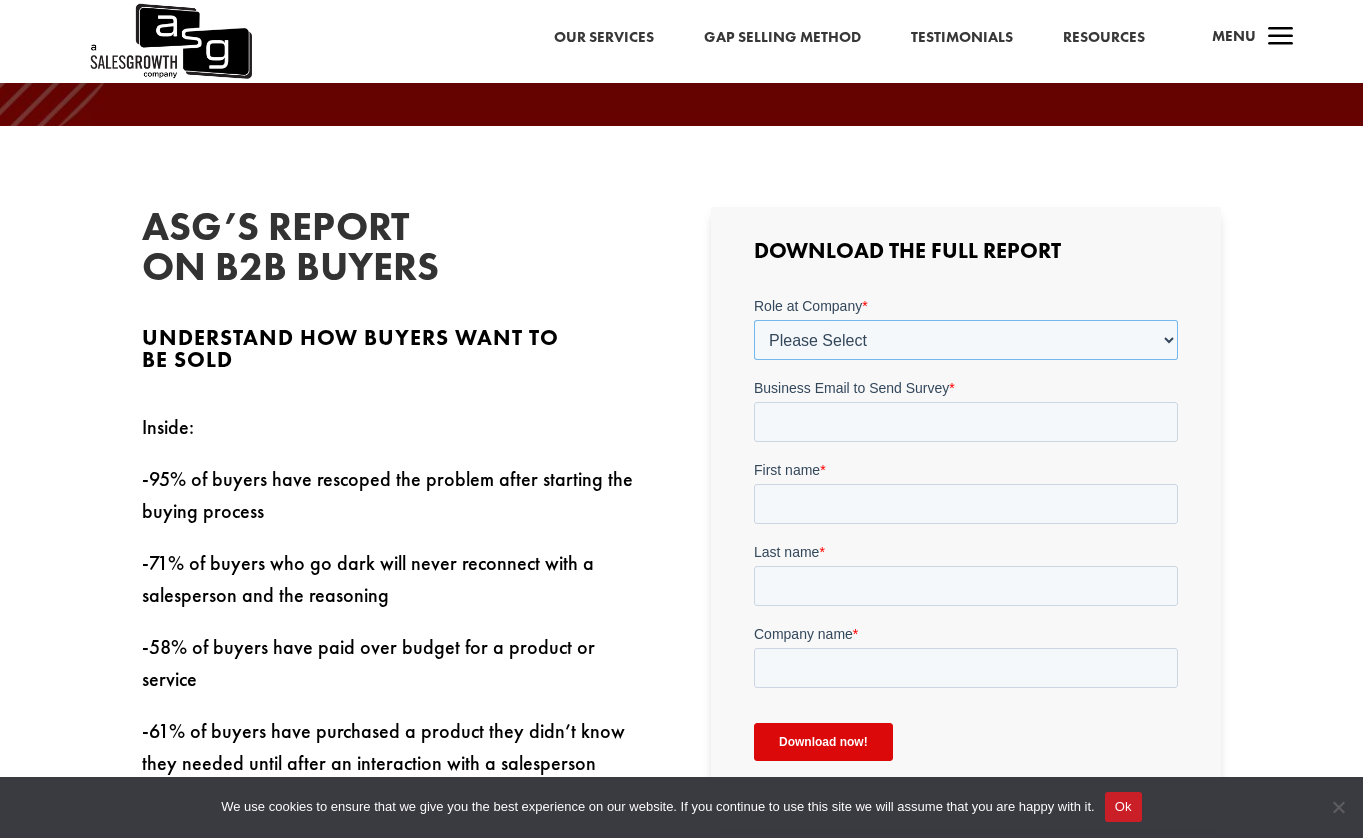 click on "Please Select C-Level (CRO, CSO, etc) Senior Leadership (VP of Sales, VP of Enablement, etc) Director/Manager (Sales Director, Regional Sales Manager, etc) Individual Contributor (AE, SDR, CSM, etc) Other" at bounding box center (966, 340) 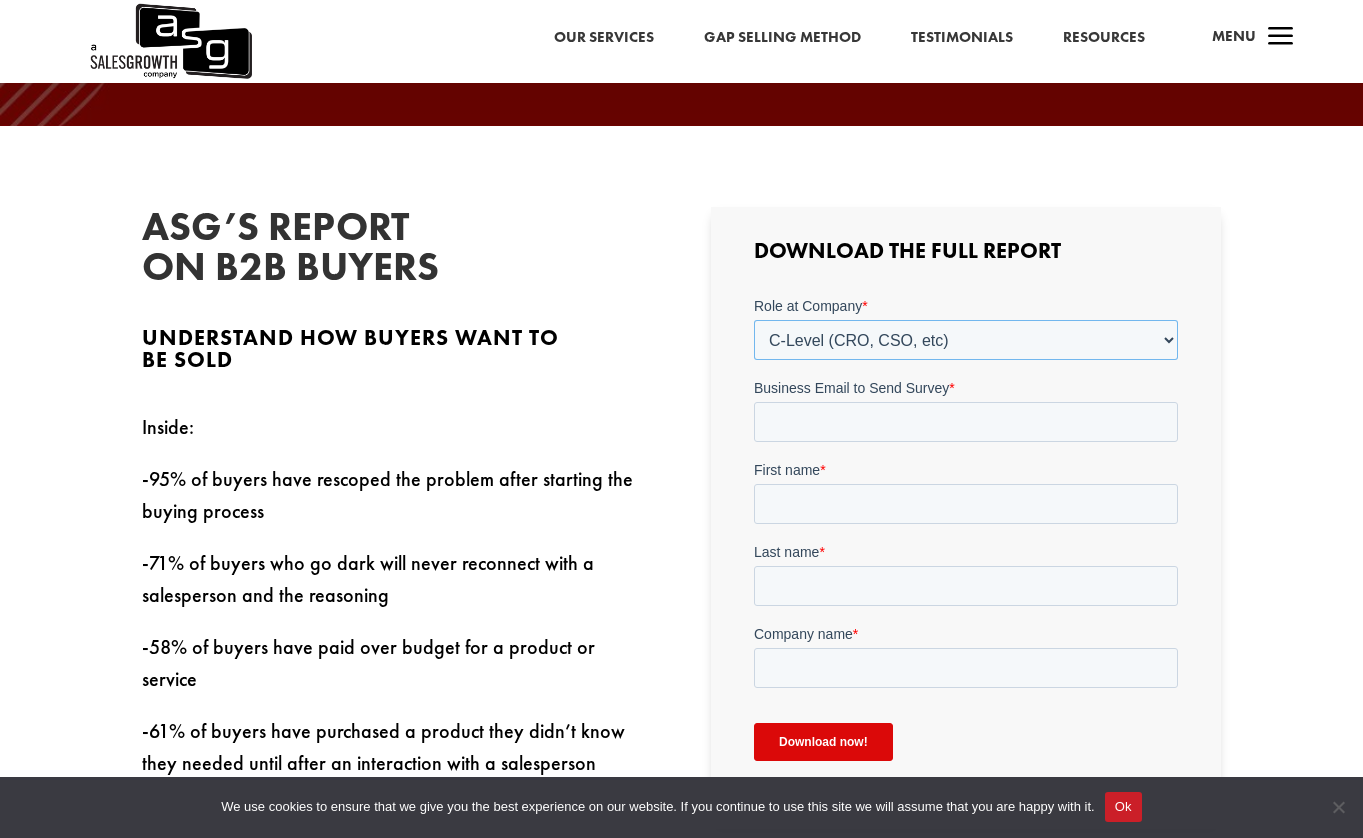 click on "Please Select C-Level (CRO, CSO, etc) Senior Leadership (VP of Sales, VP of Enablement, etc) Director/Manager (Sales Director, Regional Sales Manager, etc) Individual Contributor (AE, SDR, CSM, etc) Other" at bounding box center (966, 340) 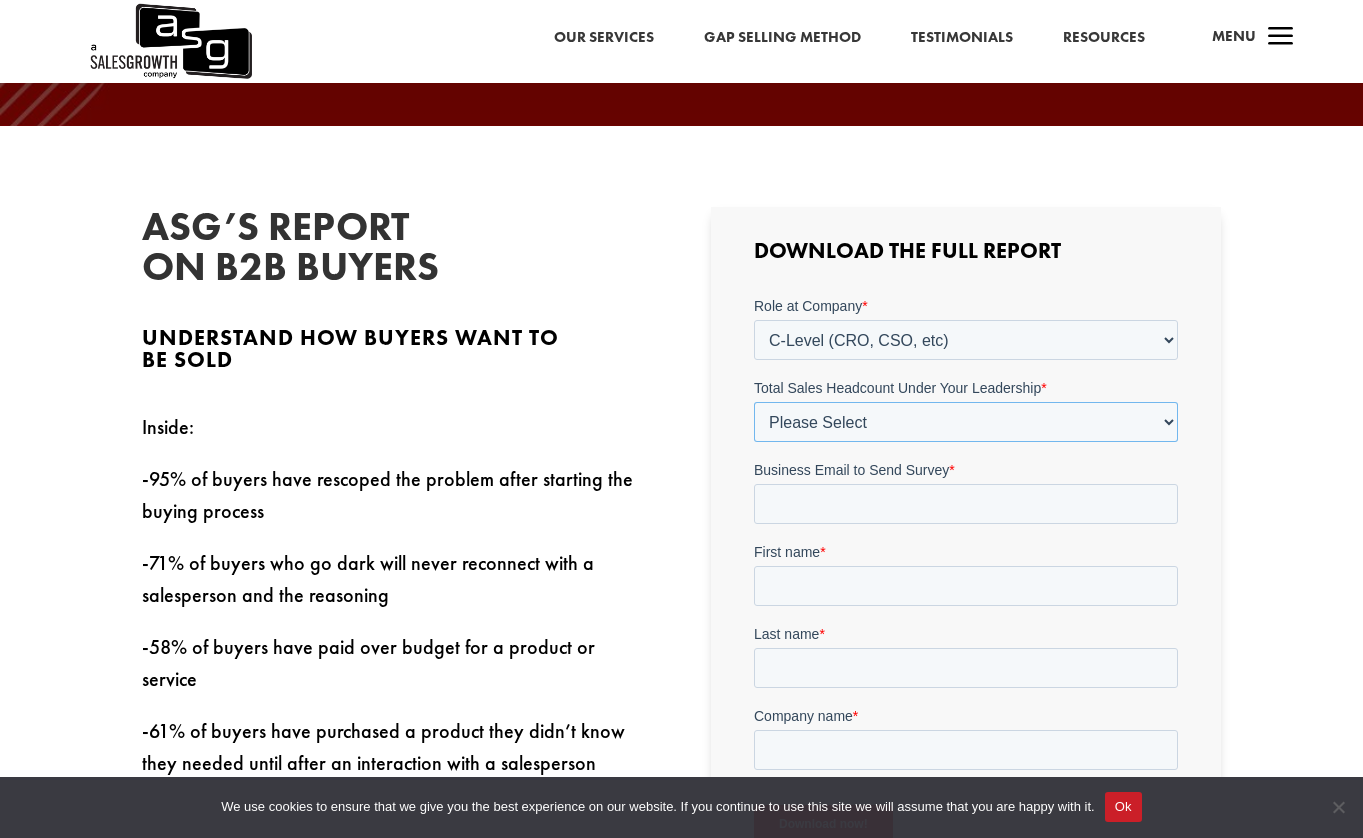 click on "Please Select Just Me 1-9 10-19 20-49 50-99 100+" at bounding box center [966, 422] 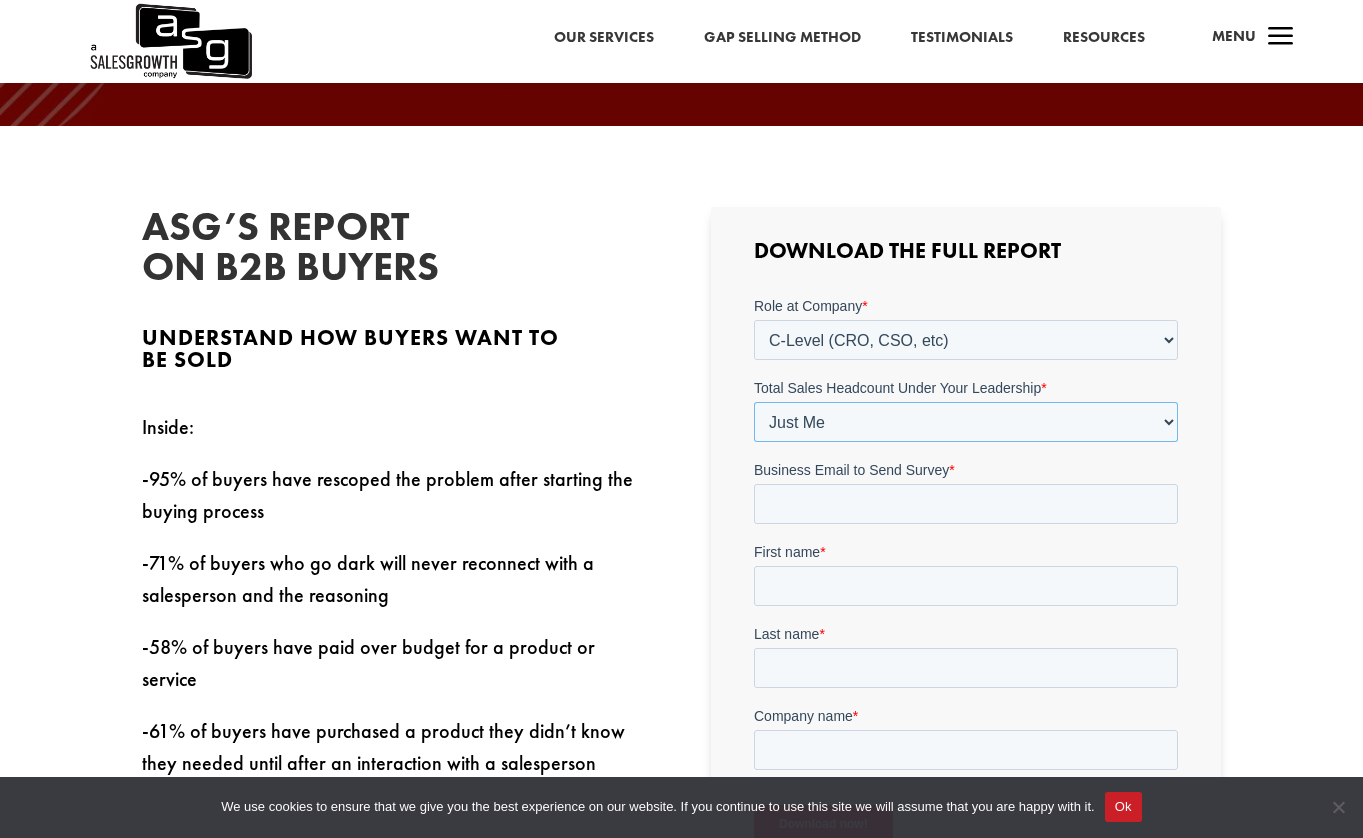 click on "Please Select Just Me 1-9 10-19 20-49 50-99 100+" at bounding box center [966, 422] 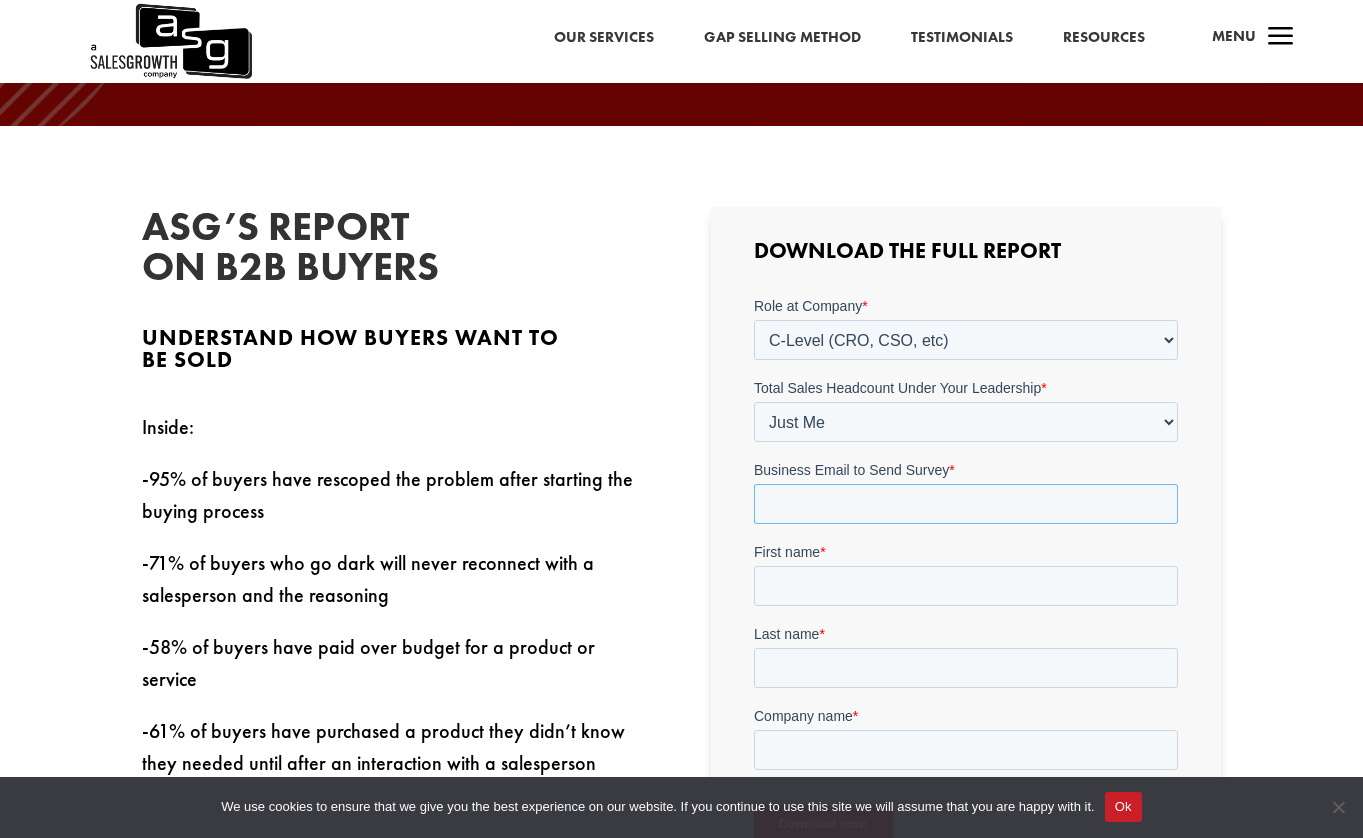 click on "Business Email to Send Survey *" at bounding box center [966, 504] 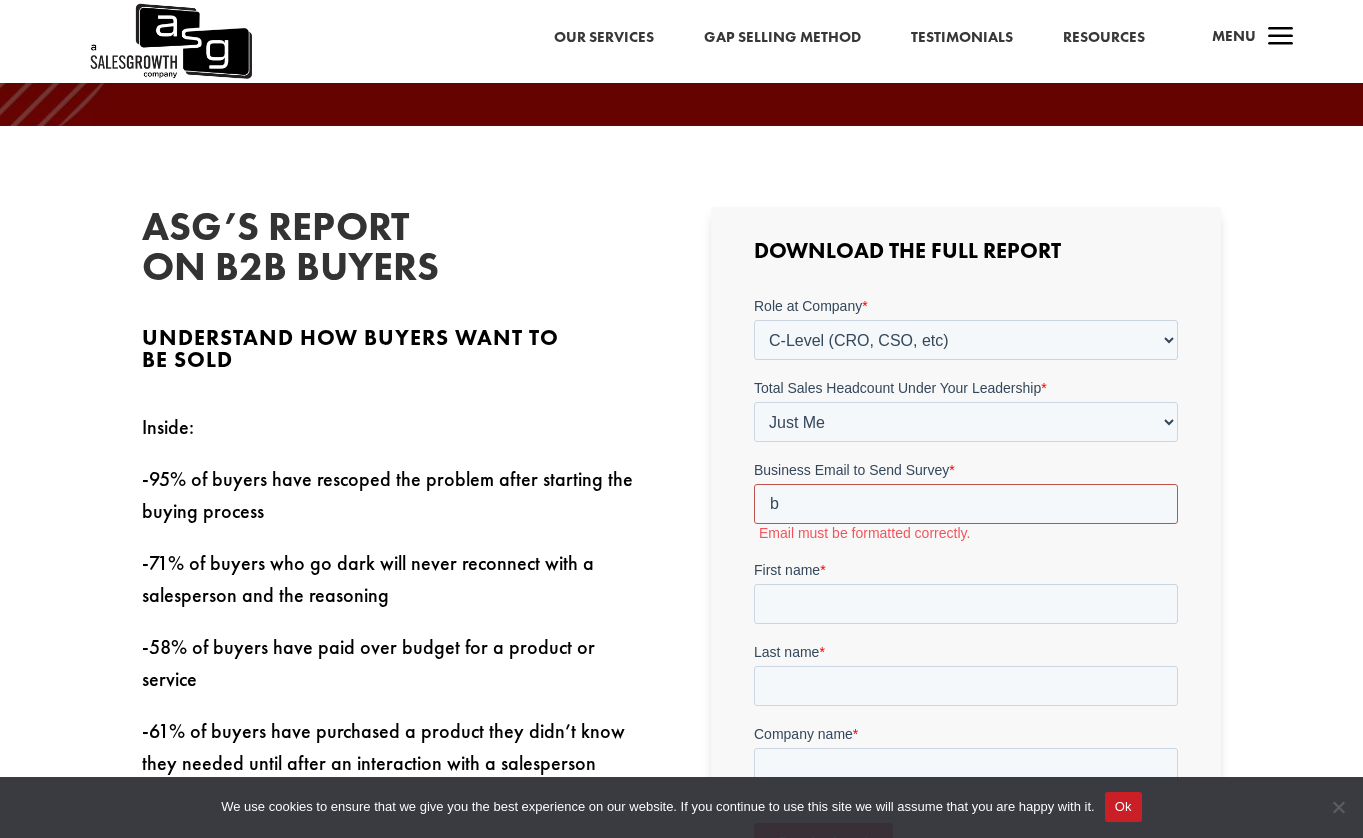 drag, startPoint x: 791, startPoint y: 515, endPoint x: 760, endPoint y: 508, distance: 31.780497 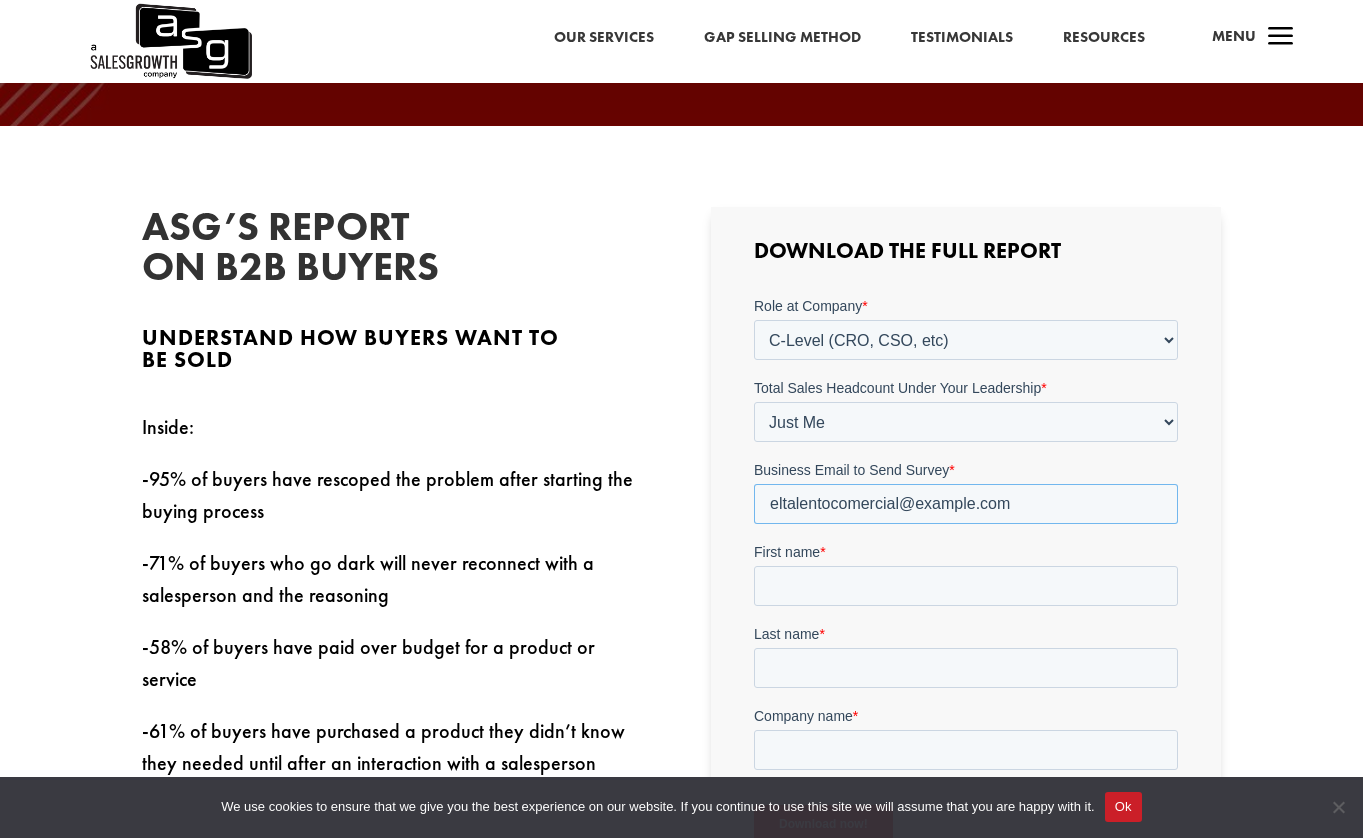 type on "eltalentocomercial@gmail.com" 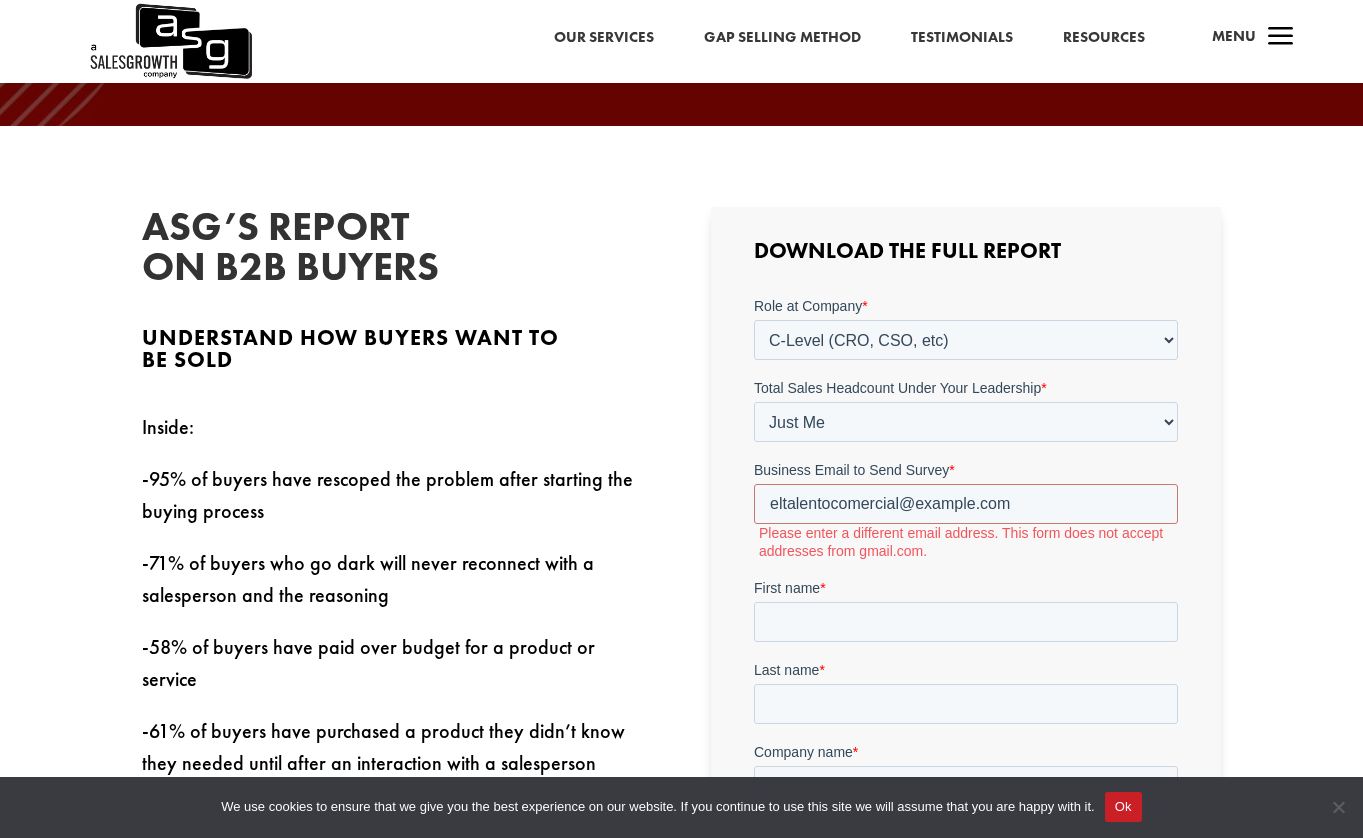 click on "First name" at bounding box center (787, 588) 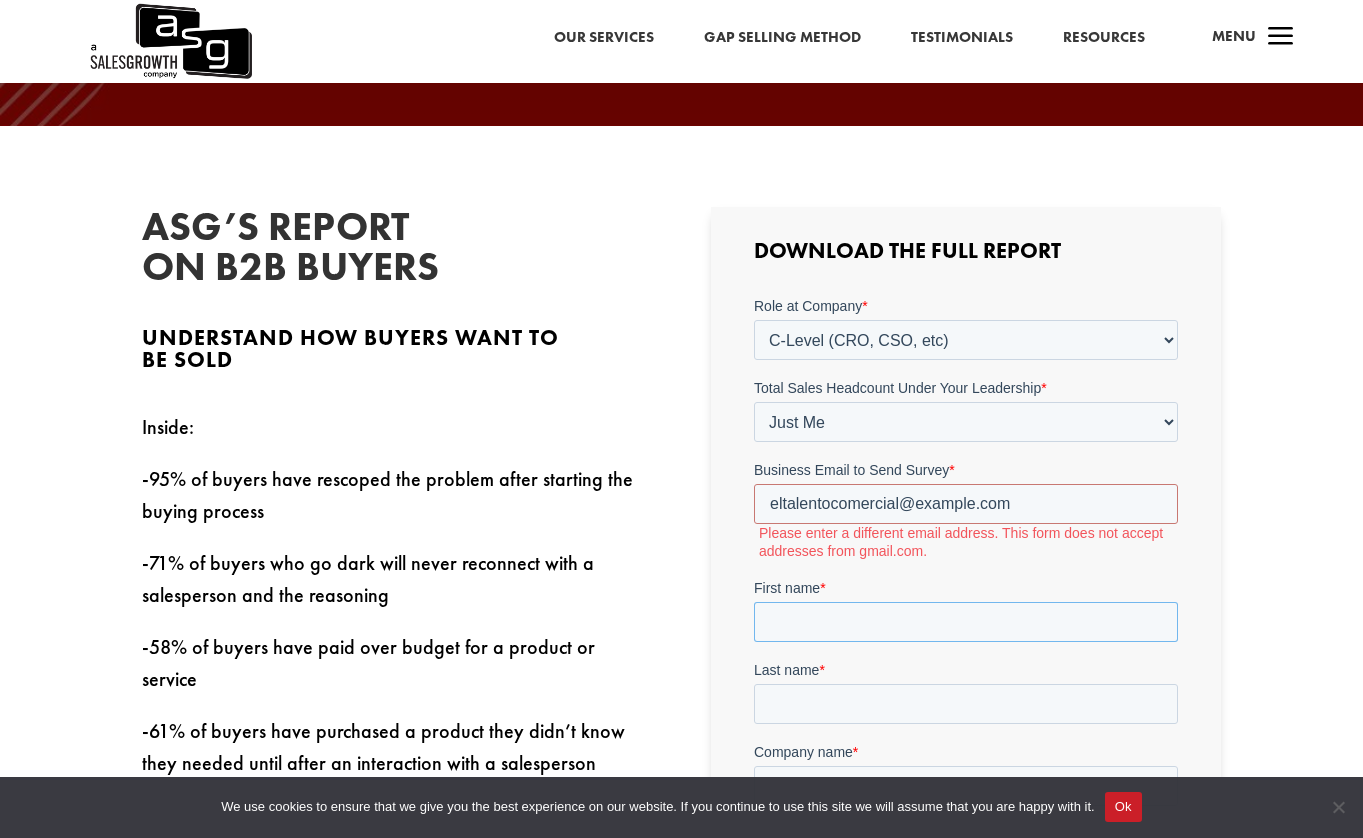 click on "First name *" at bounding box center [966, 622] 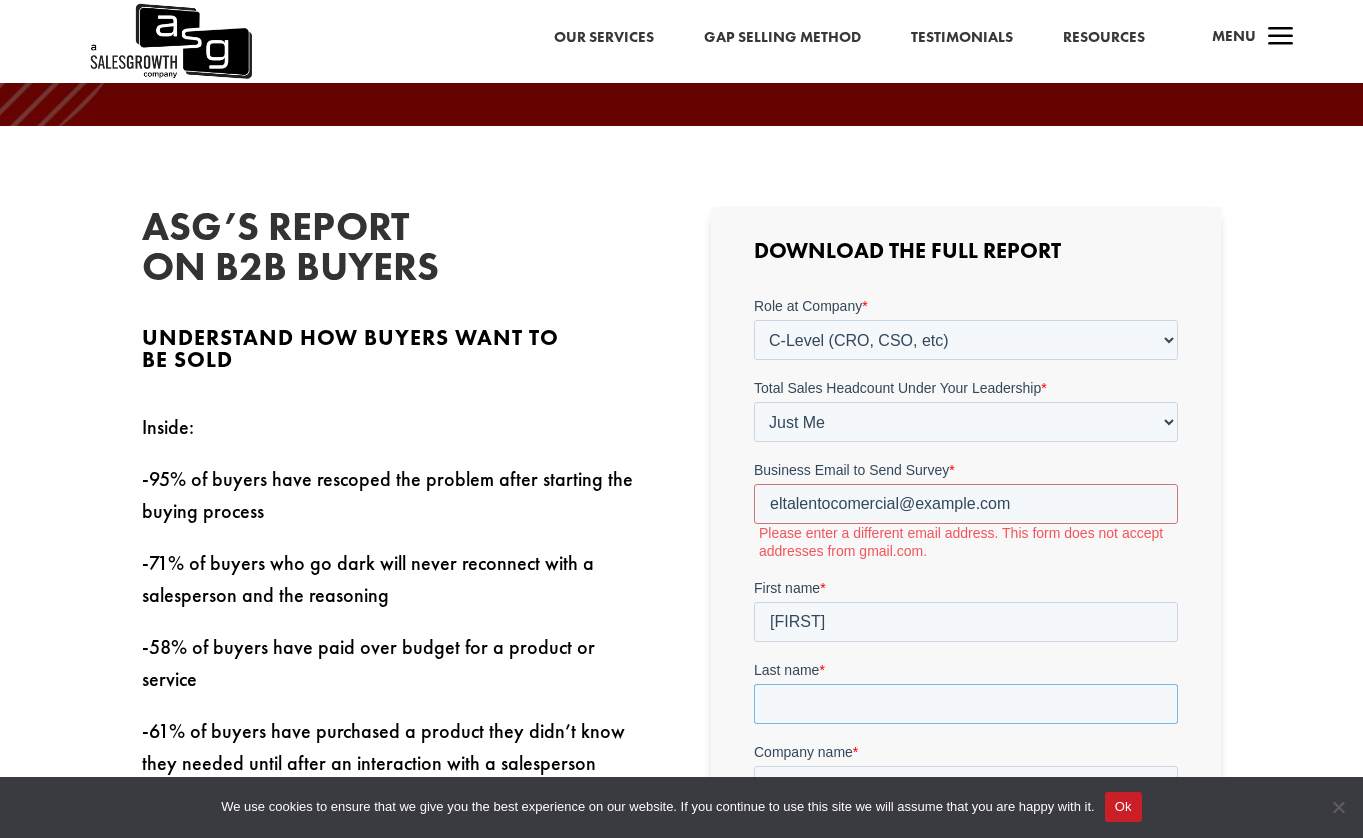 type on "Macía González" 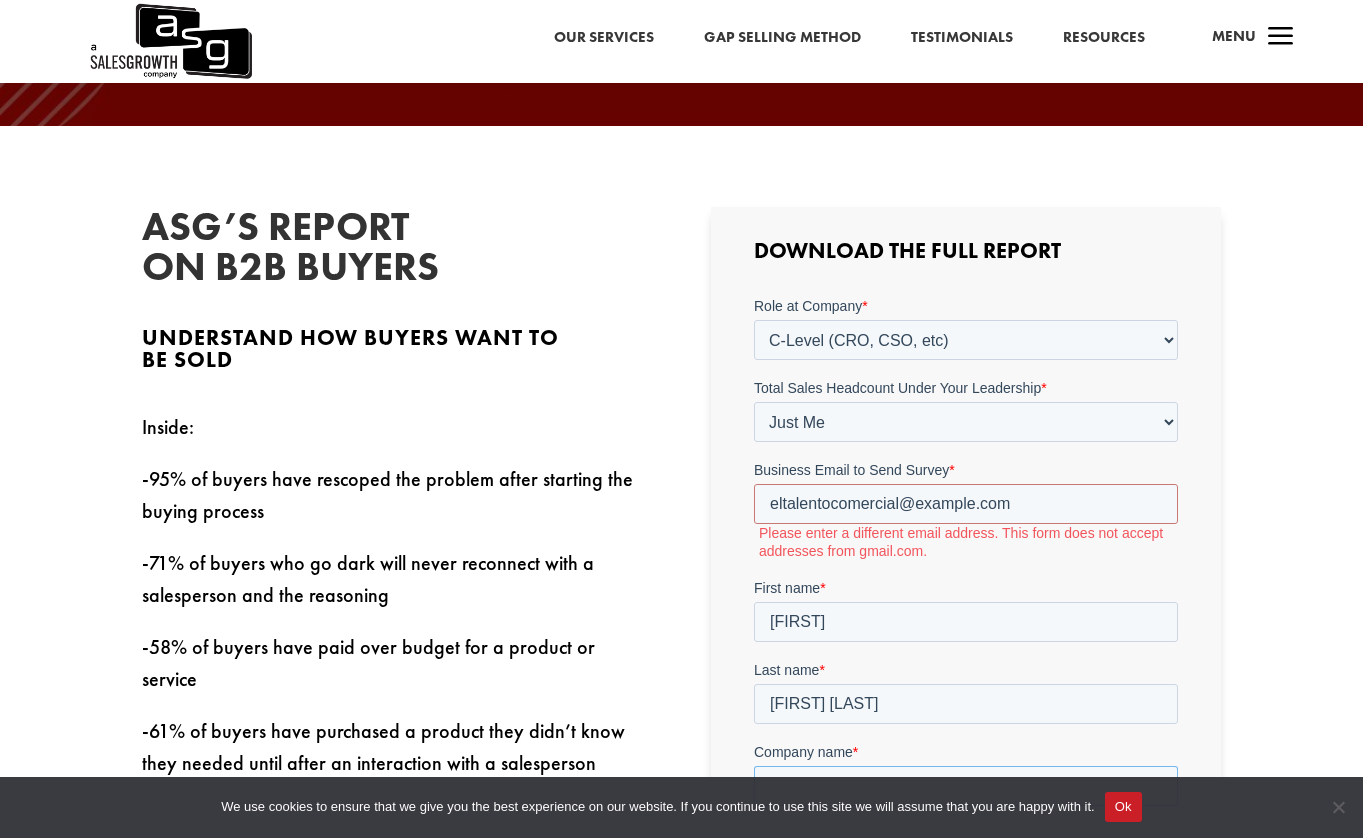 type on "victor macia" 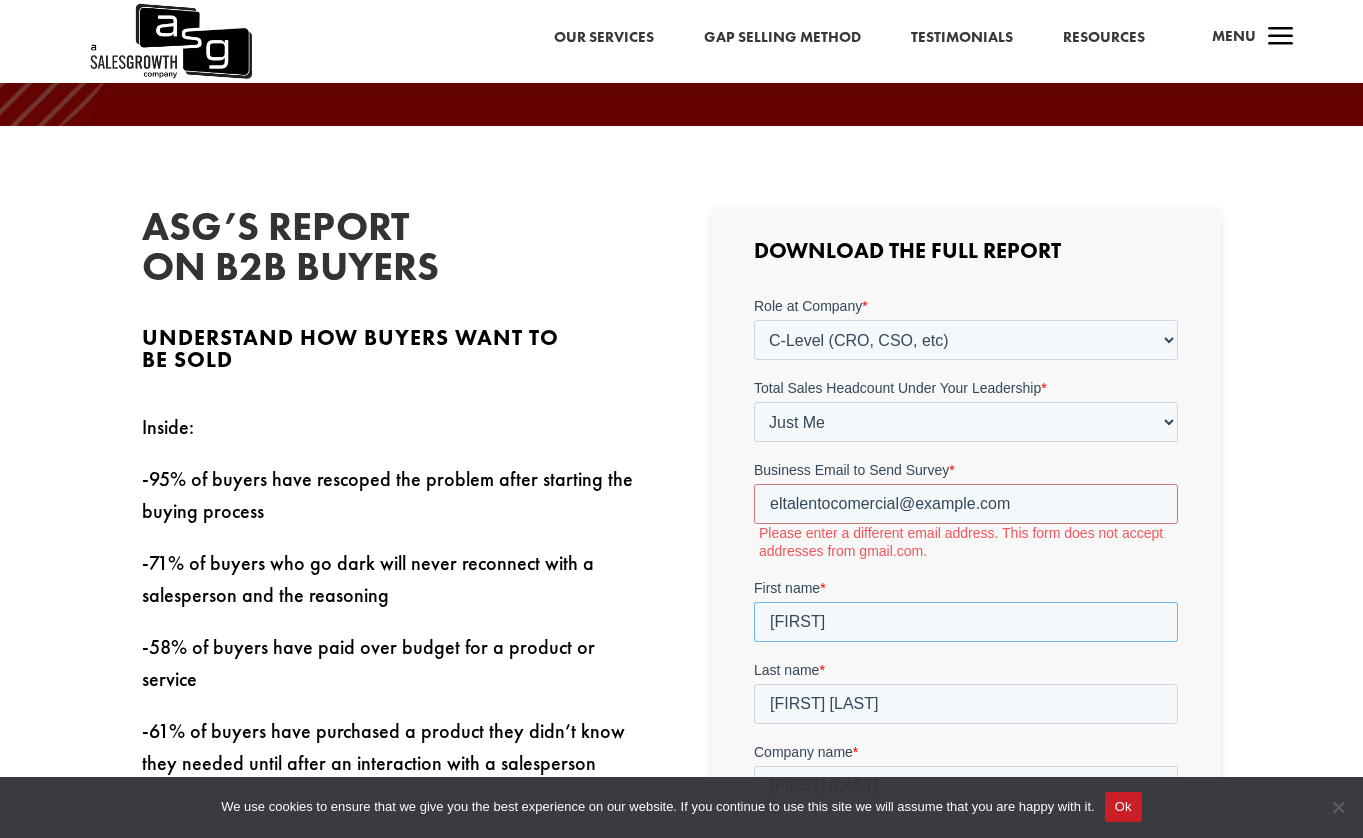 scroll, scrollTop: 655, scrollLeft: 0, axis: vertical 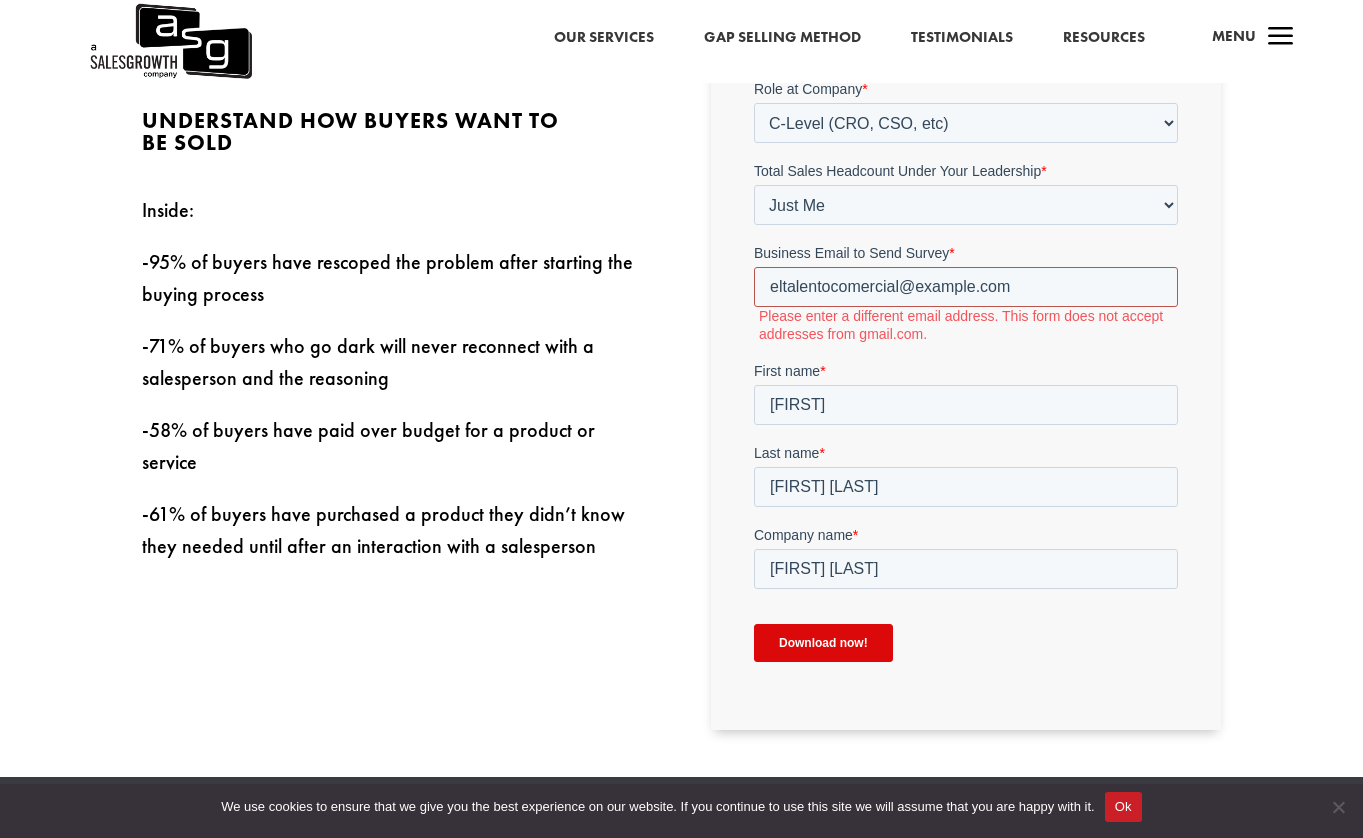 click on "eltalentocomercial@gmail.com" at bounding box center [966, 287] 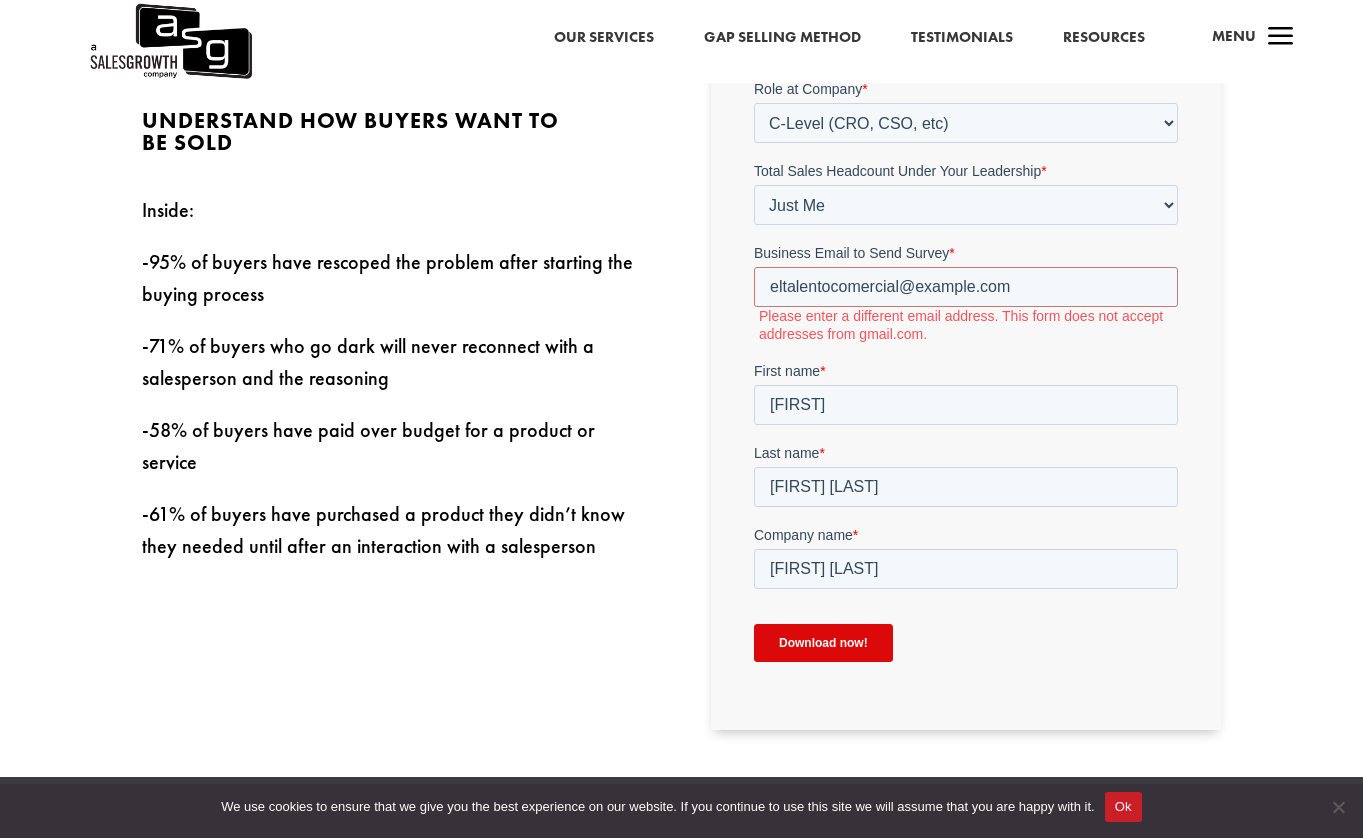 click on "Download now!" at bounding box center [823, 643] 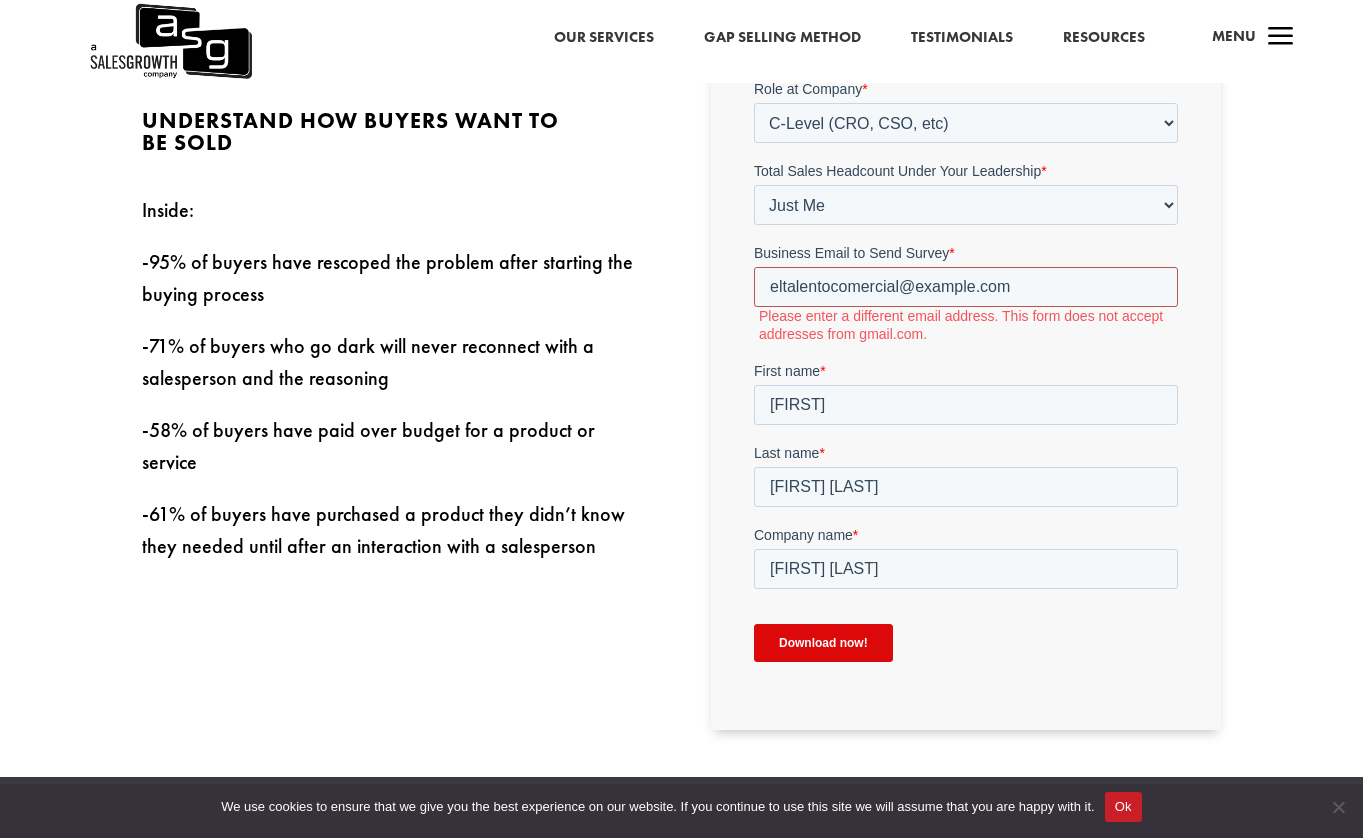 click on "eltalentocomercial@gmail.com" at bounding box center (966, 287) 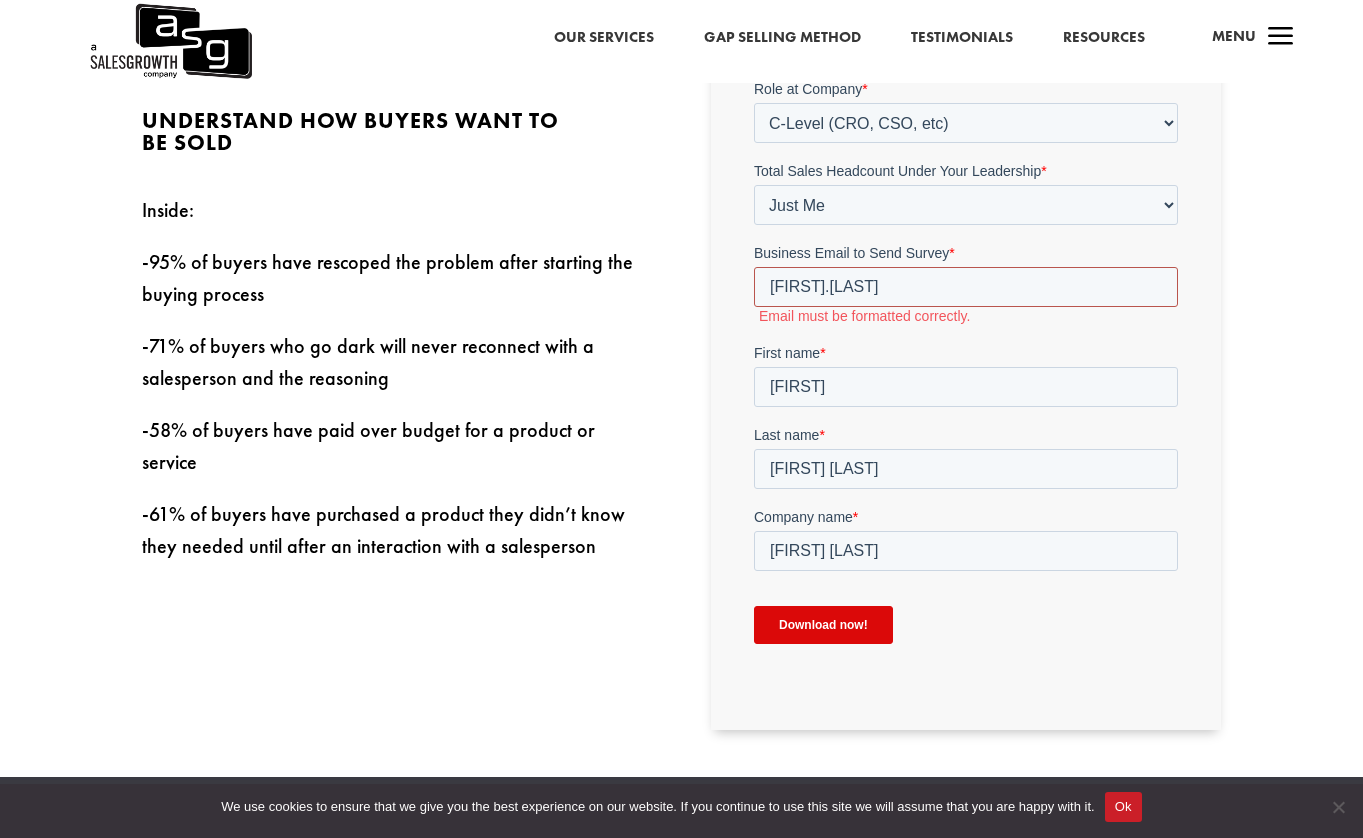 type on "victor.macia@adevinta.com" 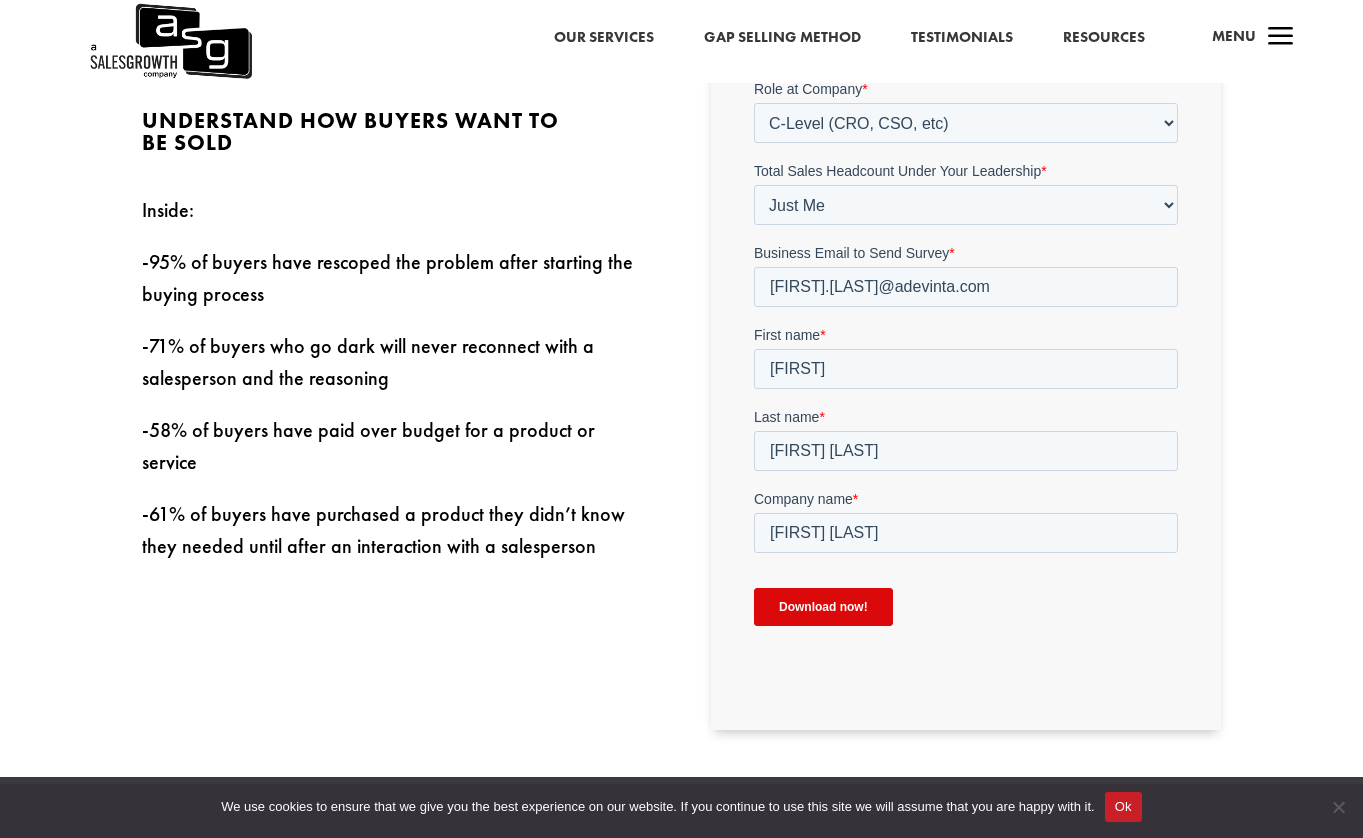 click on "Download now!" at bounding box center [823, 607] 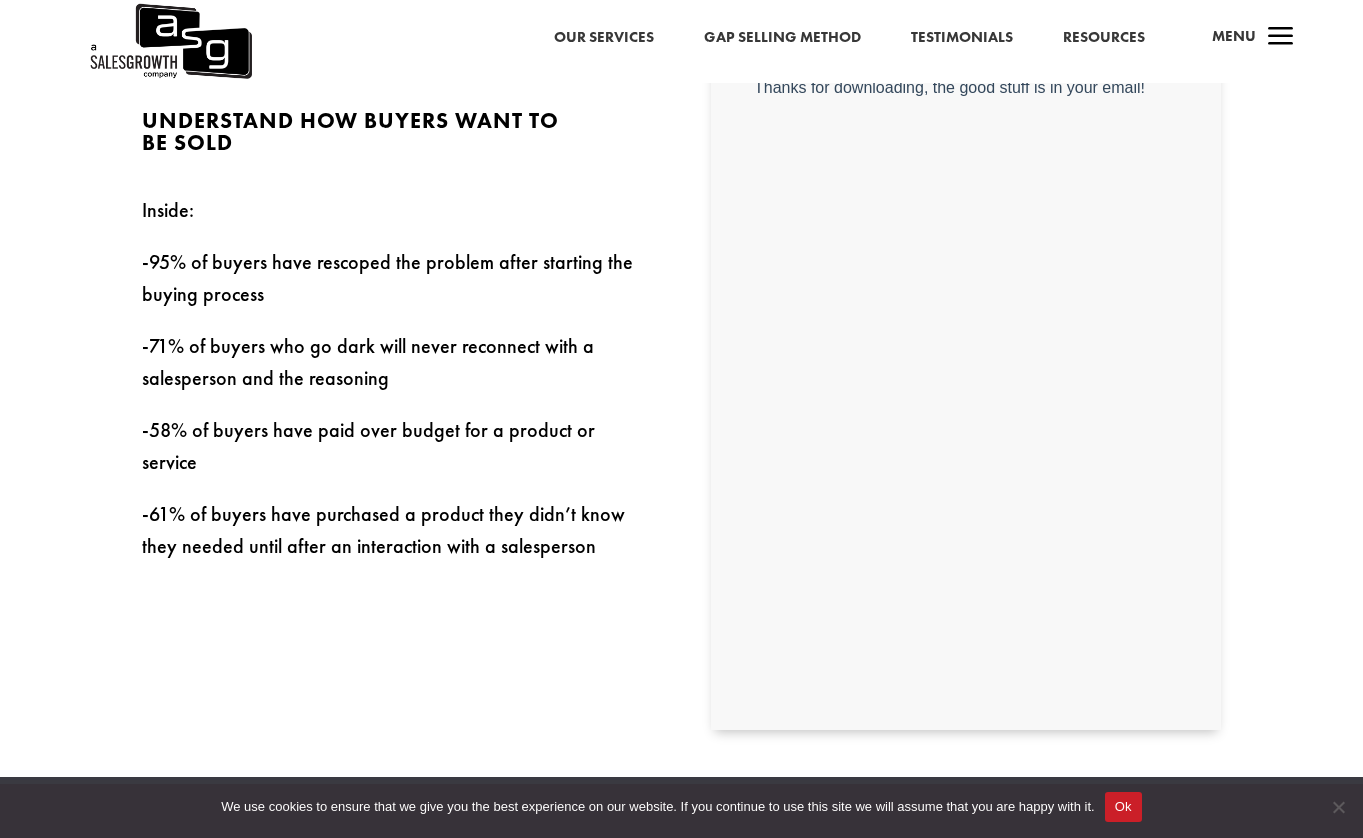 click on "-95% of buyers have rescoped the problem after starting the buying process" at bounding box center [397, 288] 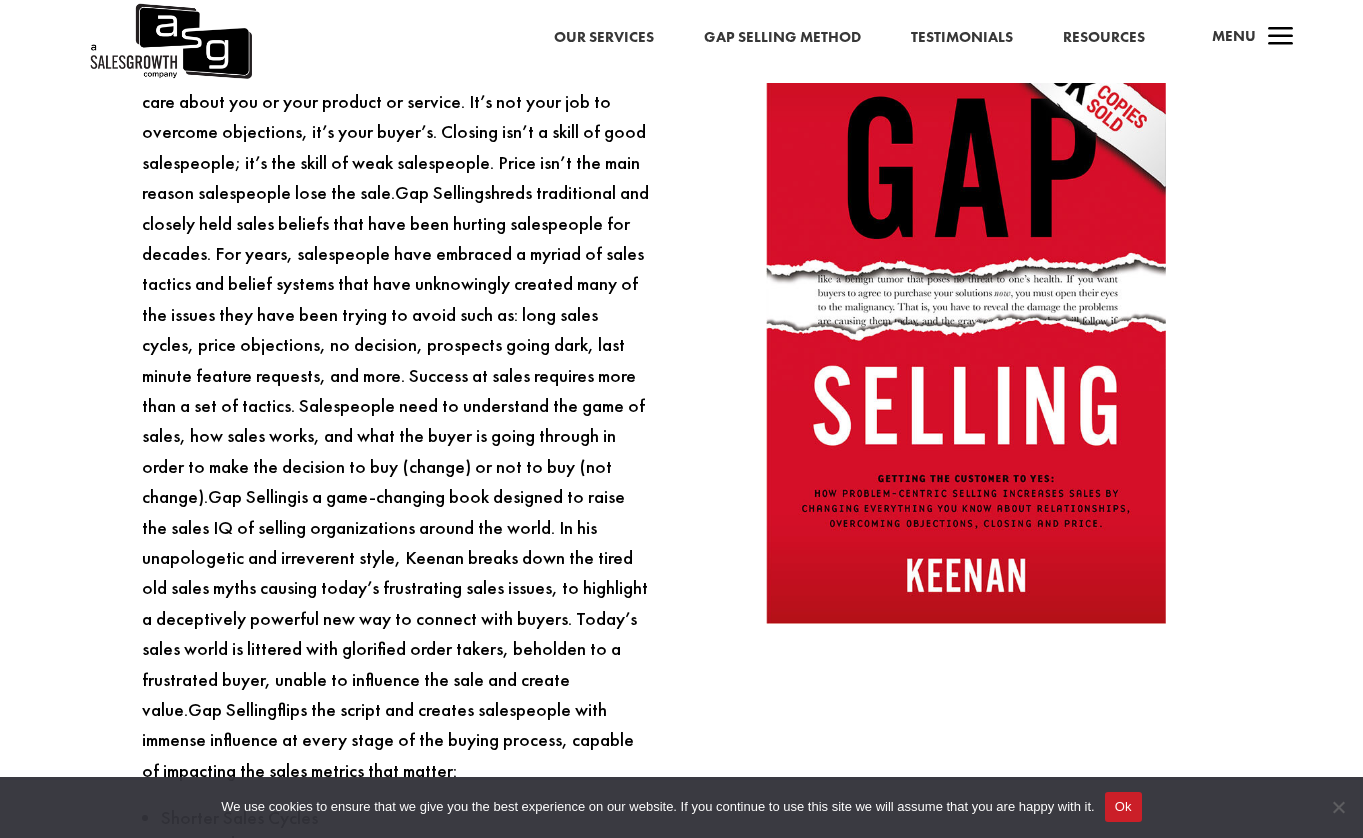 scroll, scrollTop: 1927, scrollLeft: 0, axis: vertical 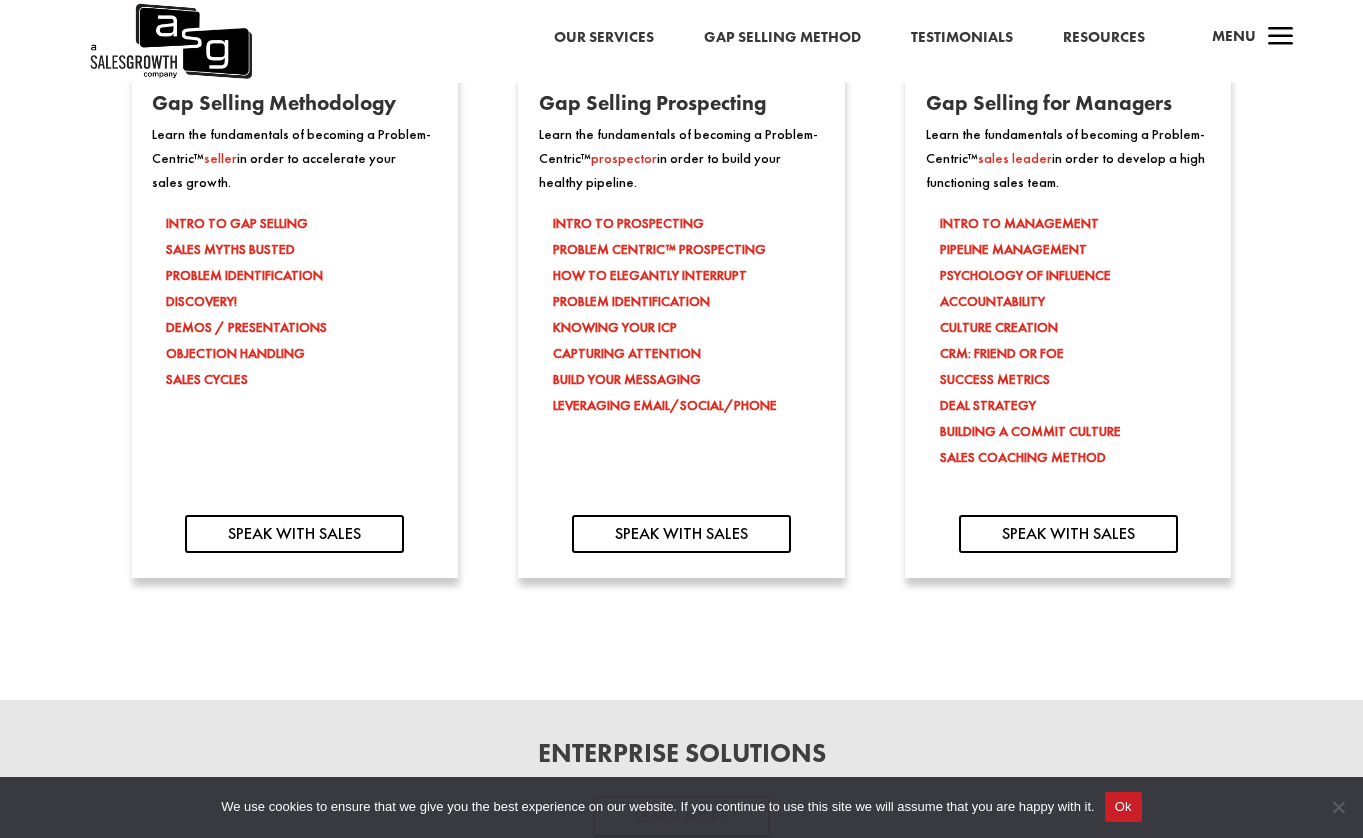 click on "PROBLEM CENTRIC™ PROSPECTING HOW TO ELEGANTLY INTERRUPT PROBLEM IDENTIFICATION" at bounding box center (688, 275) 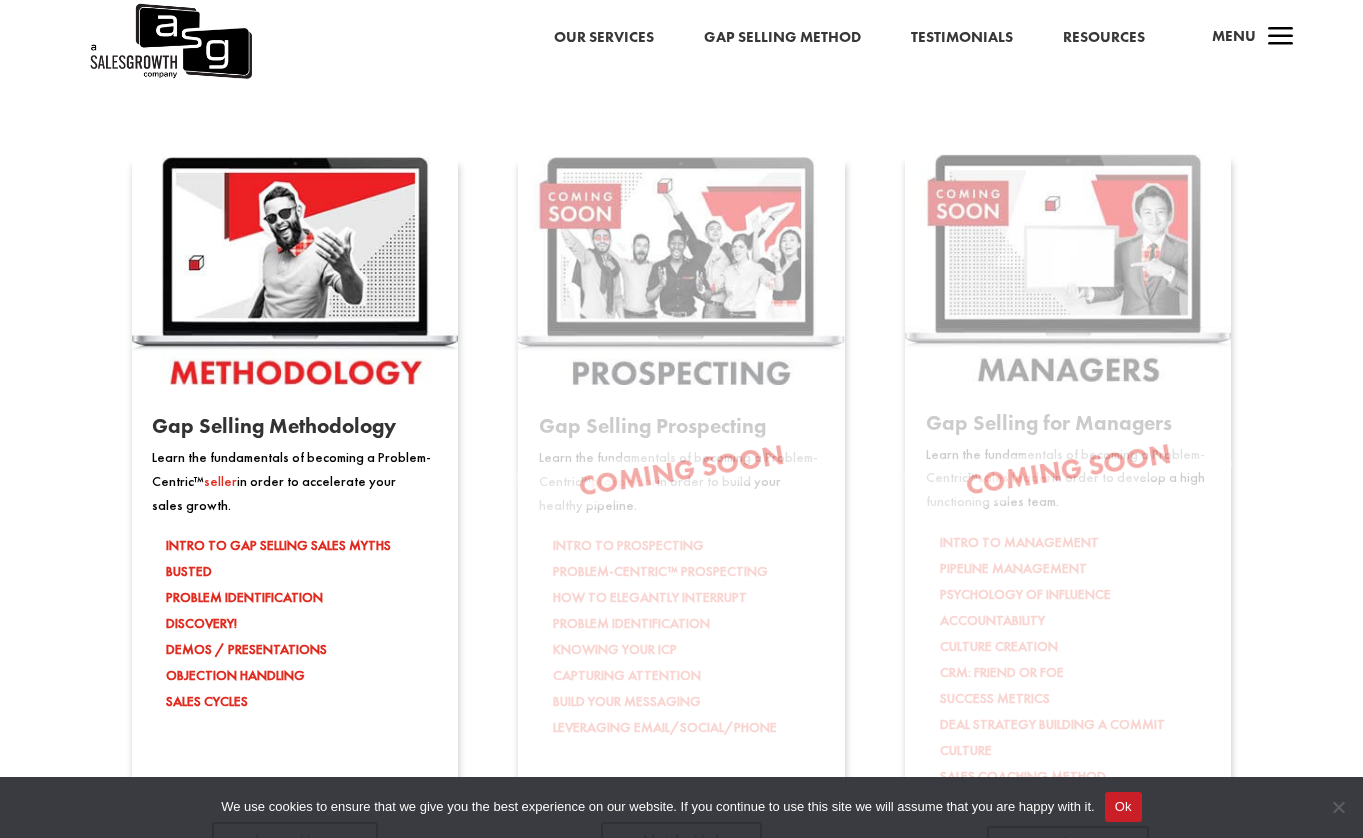 scroll, scrollTop: 3123, scrollLeft: 0, axis: vertical 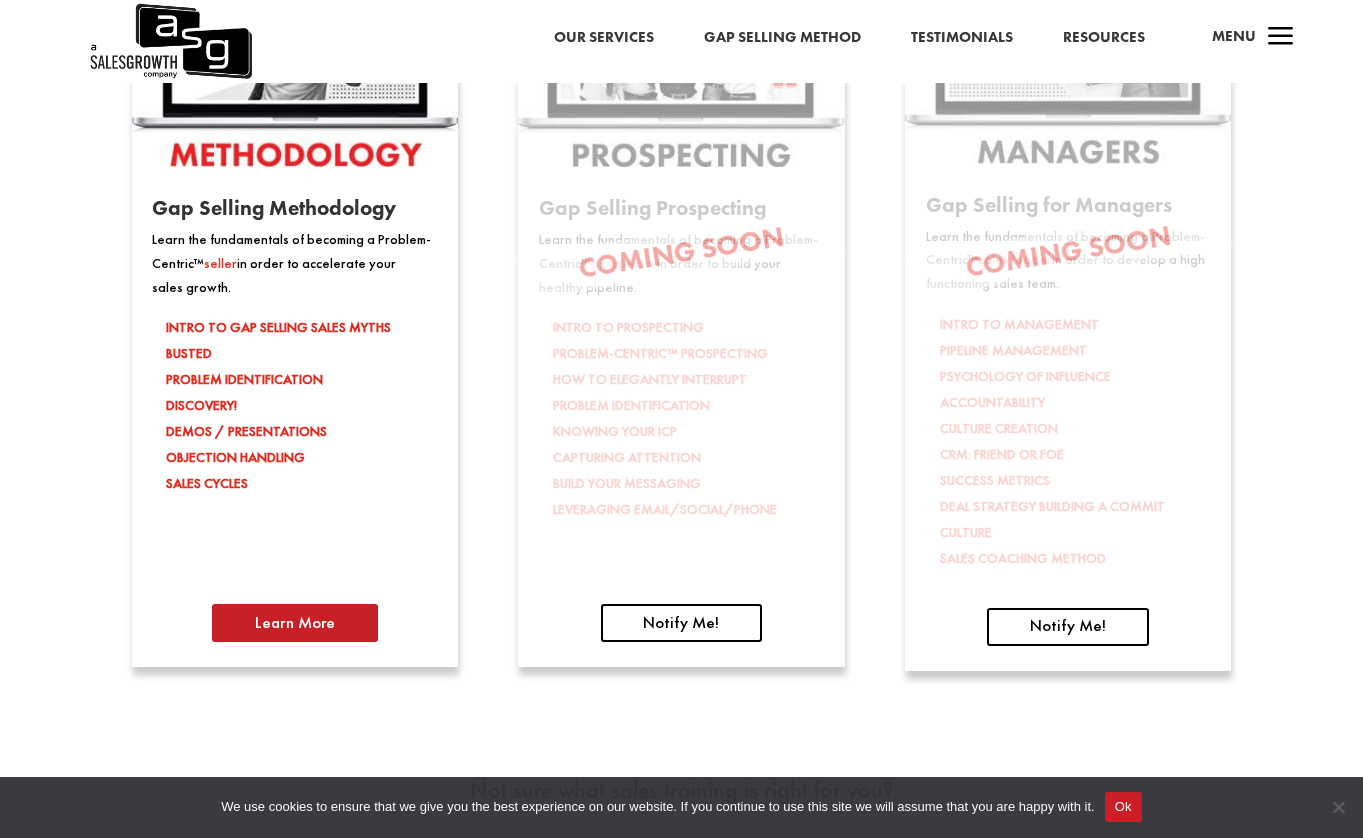 click on "Learn More" at bounding box center [295, 623] 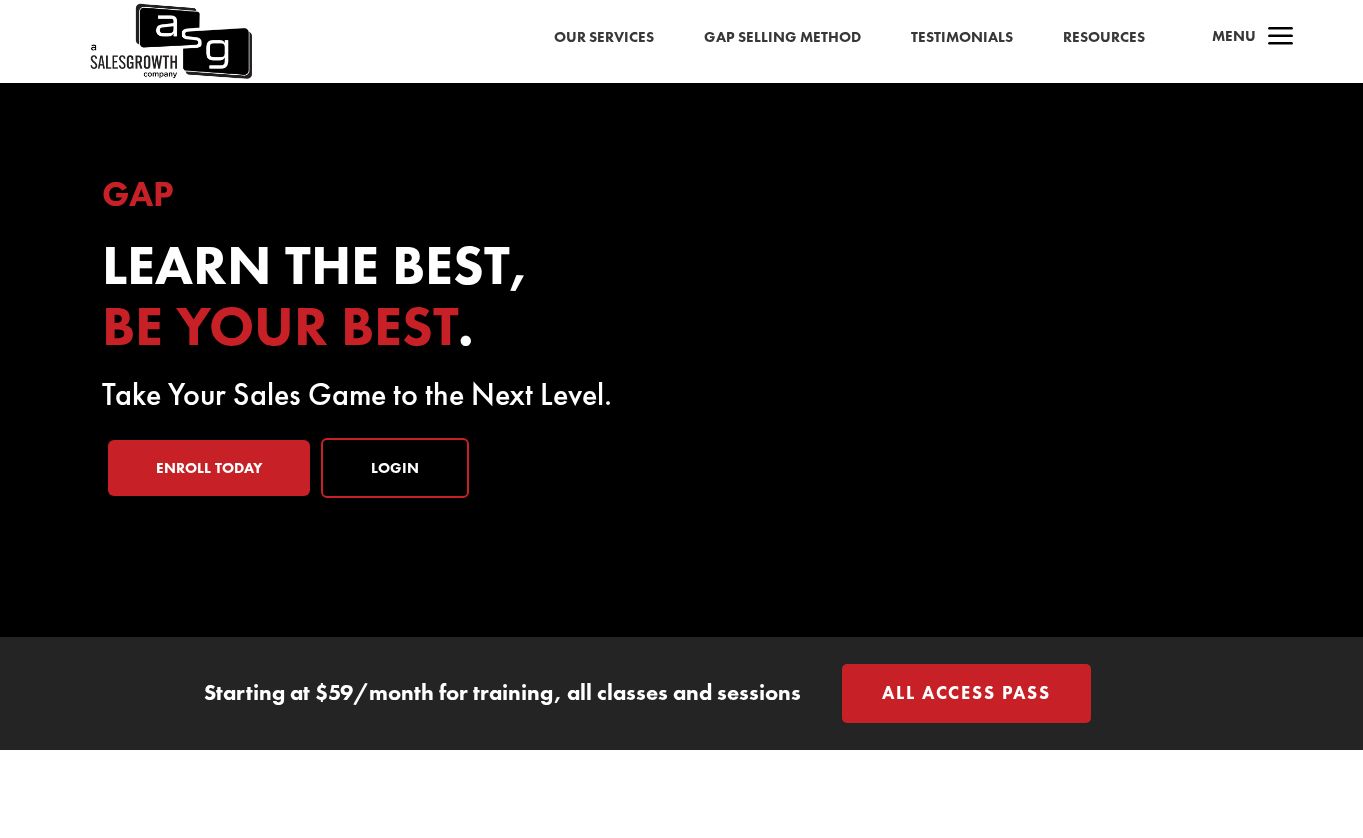scroll, scrollTop: 0, scrollLeft: 0, axis: both 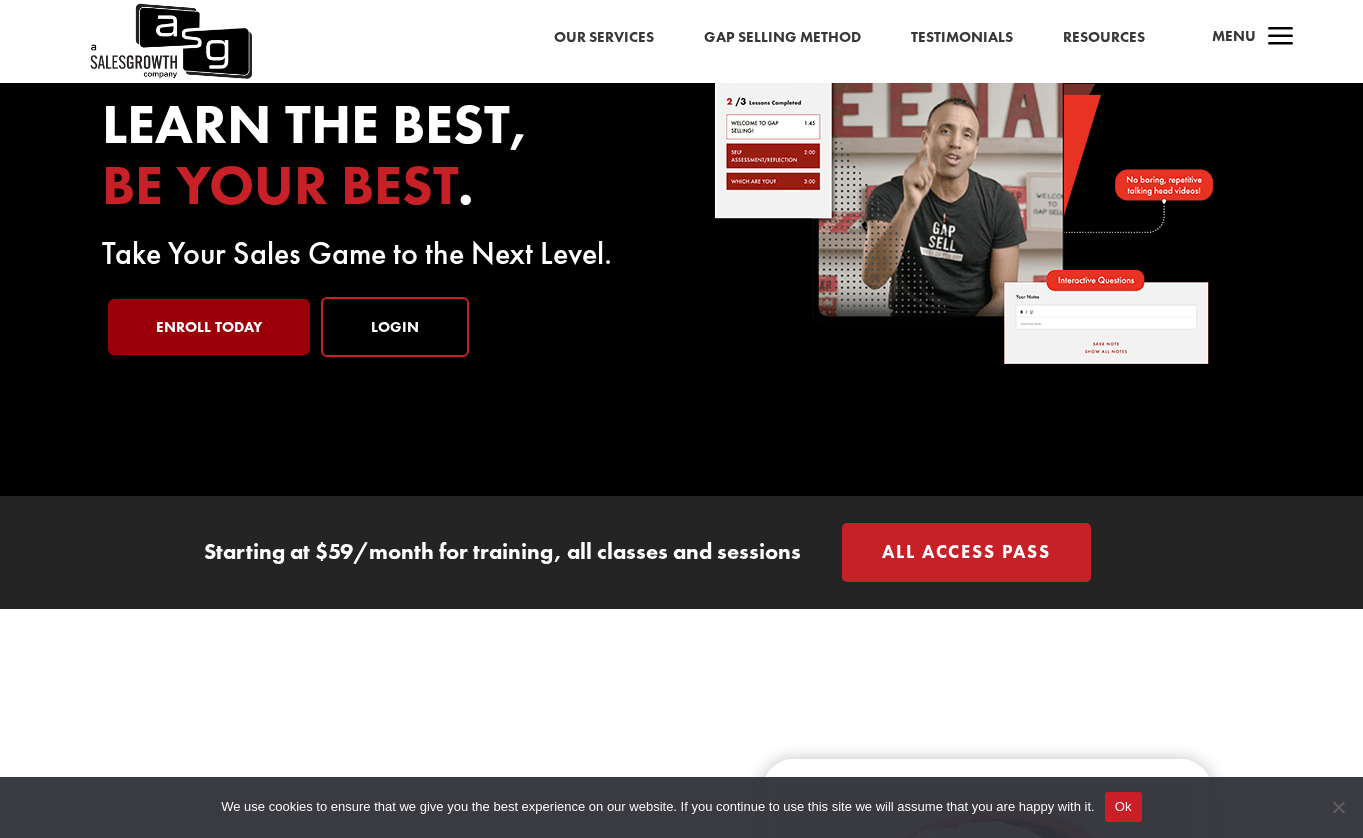 click on "Enroll Today" at bounding box center [209, 327] 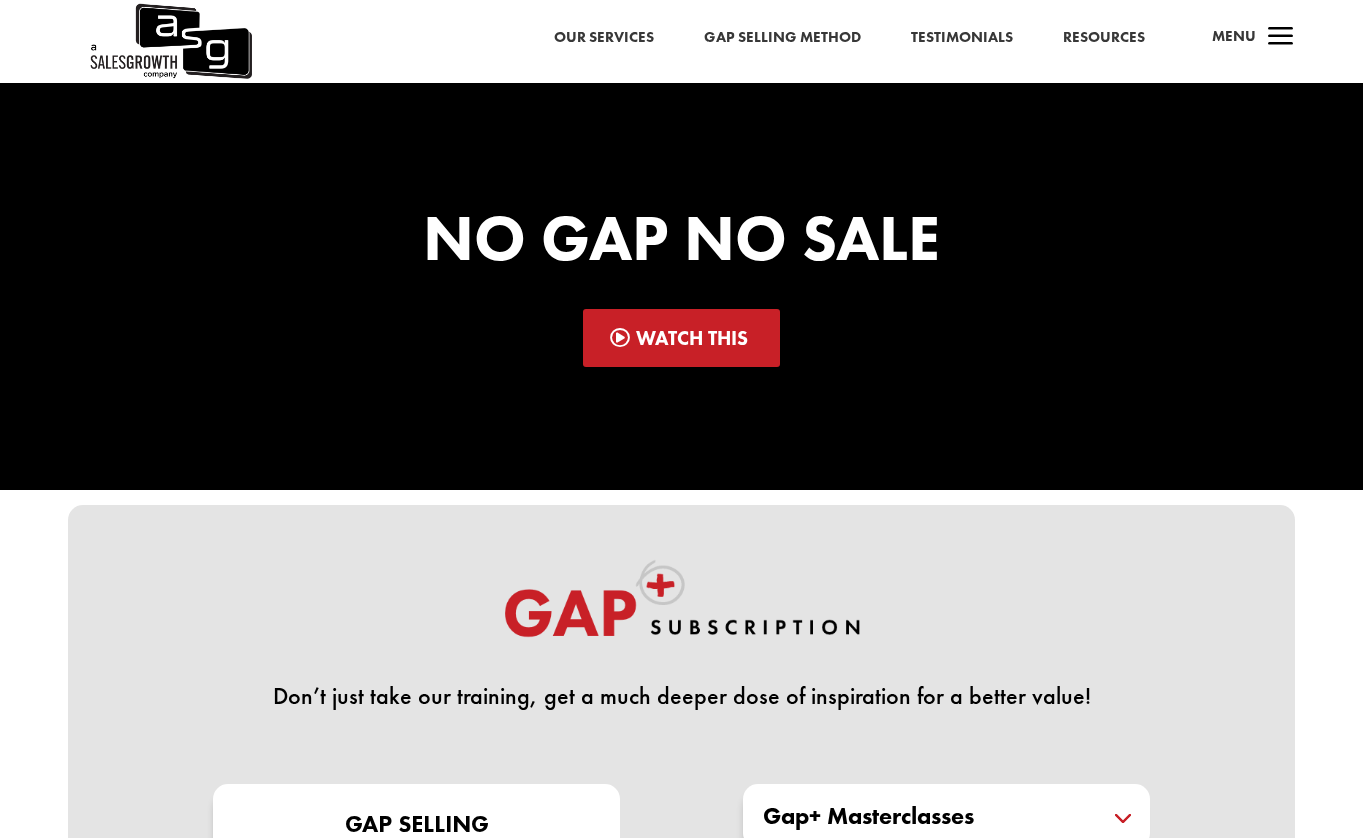 scroll, scrollTop: 0, scrollLeft: 0, axis: both 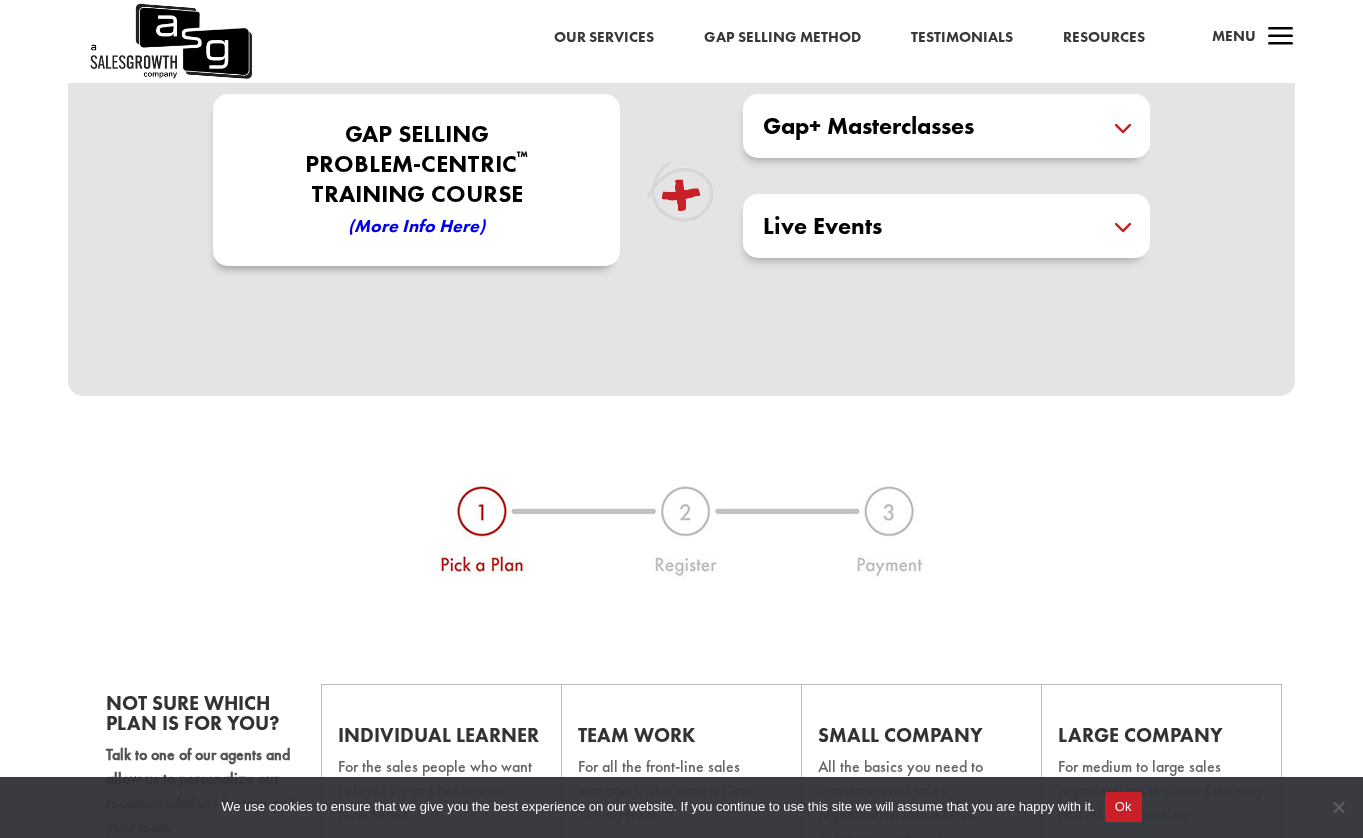 click on "Gap+ Masterclasses
Masterclasses expertly crafted and delivered by our Certified Gap Selling partners, ensuring your learning from the best. Designed to boost selling skills quickly and effectively." at bounding box center (946, 126) 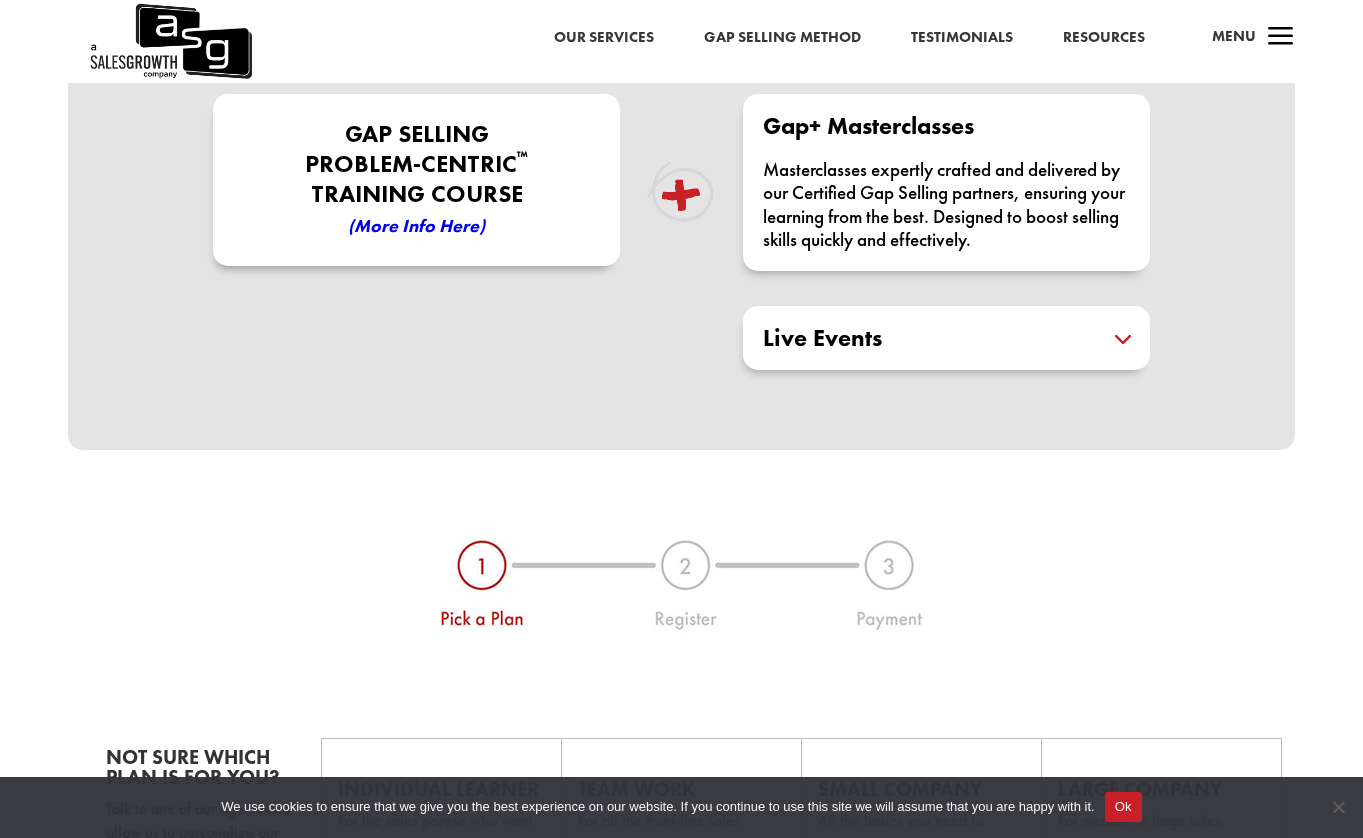click on "Live Events" at bounding box center (946, 338) 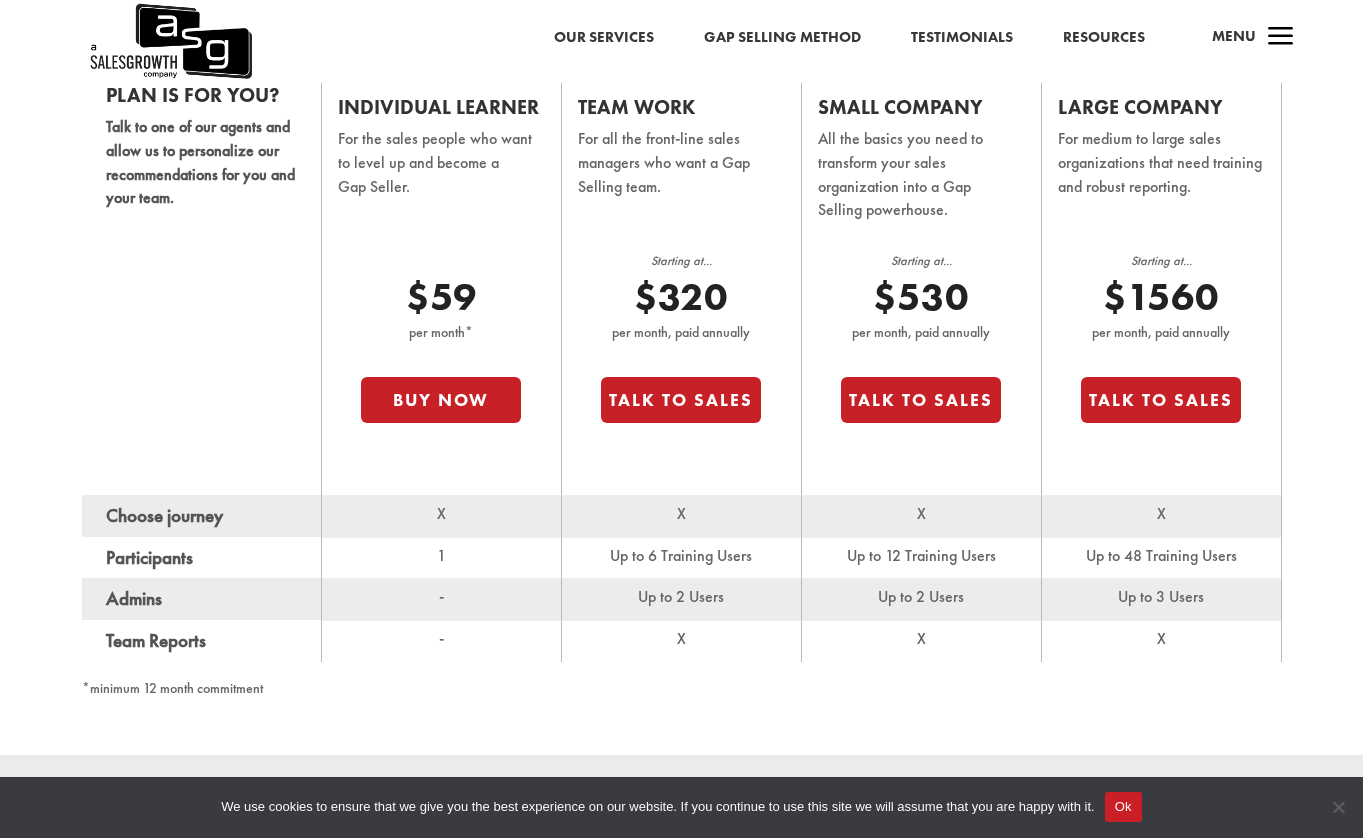 scroll, scrollTop: 1385, scrollLeft: 0, axis: vertical 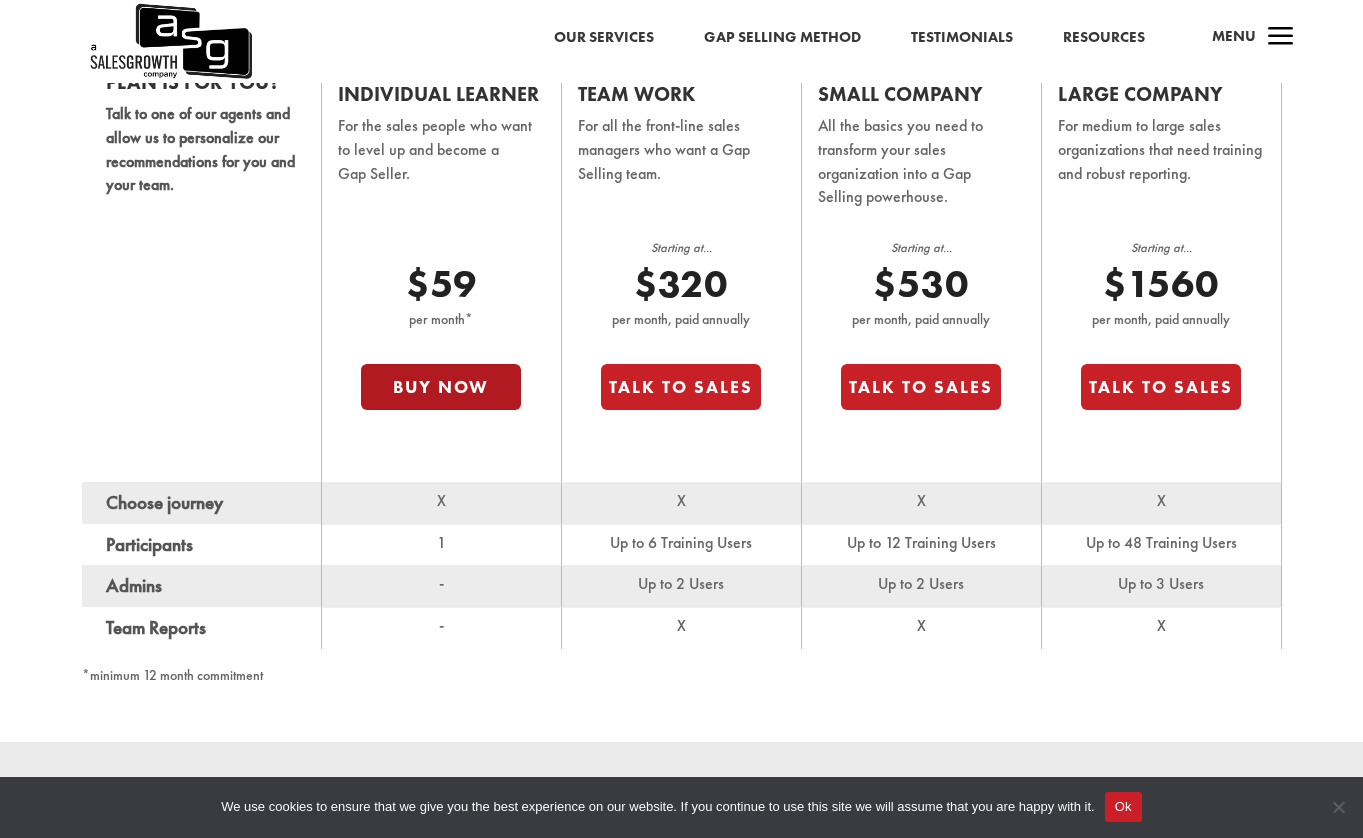 click on "Buy Now" at bounding box center (441, 387) 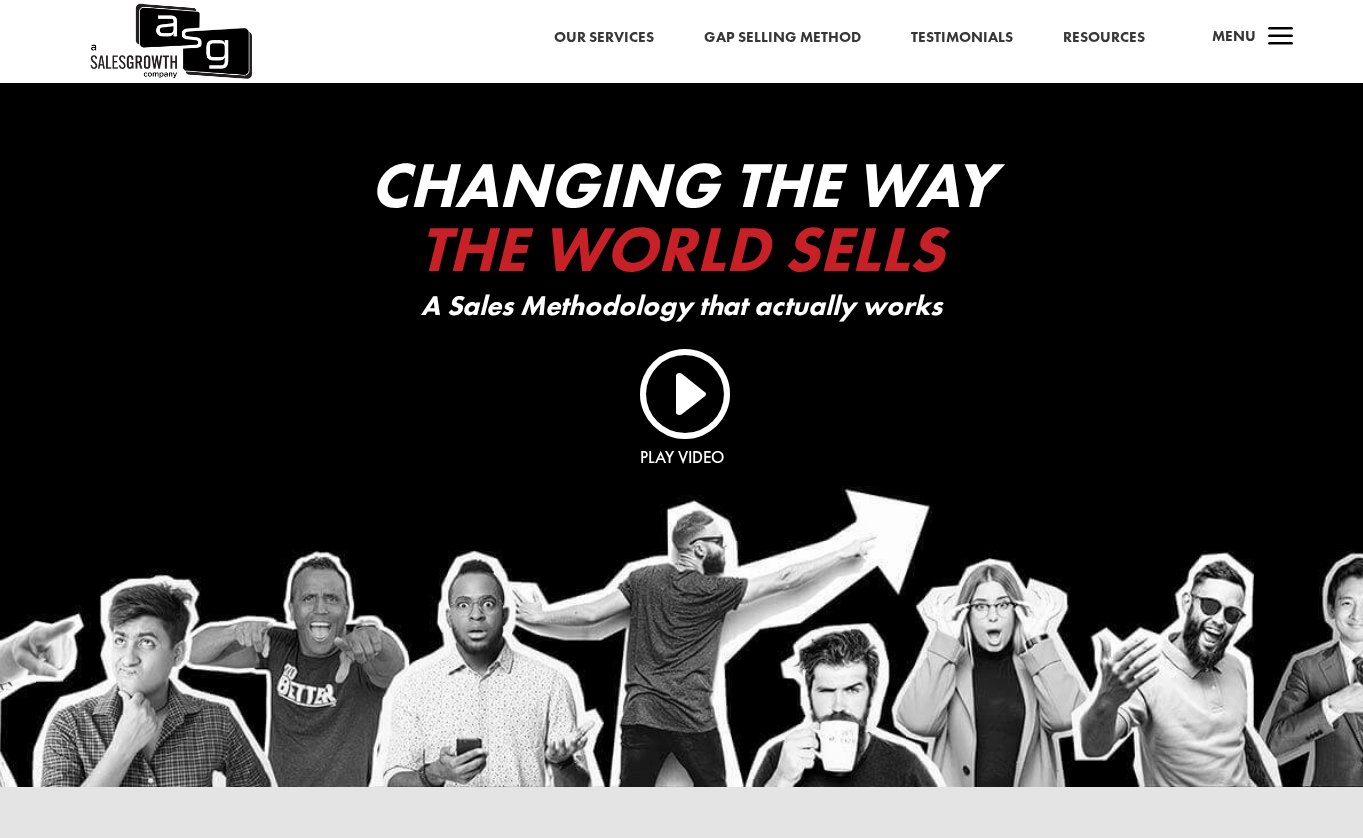 scroll, scrollTop: 0, scrollLeft: 0, axis: both 